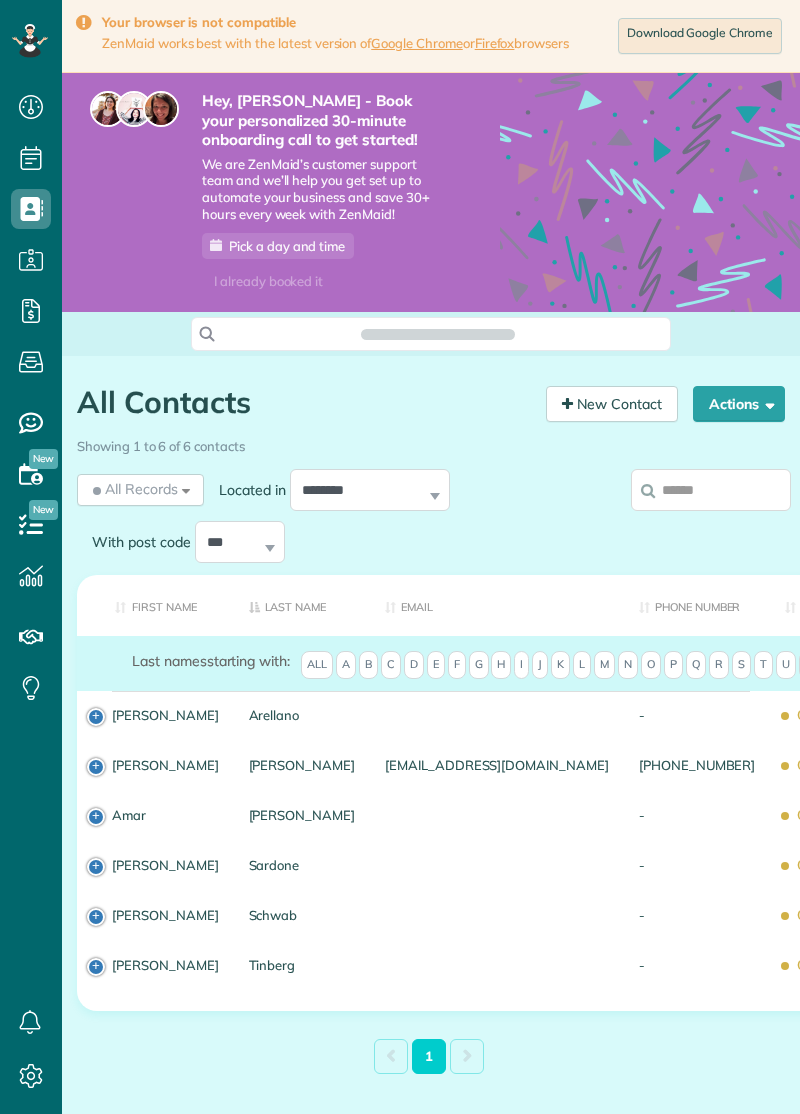 scroll, scrollTop: 0, scrollLeft: 0, axis: both 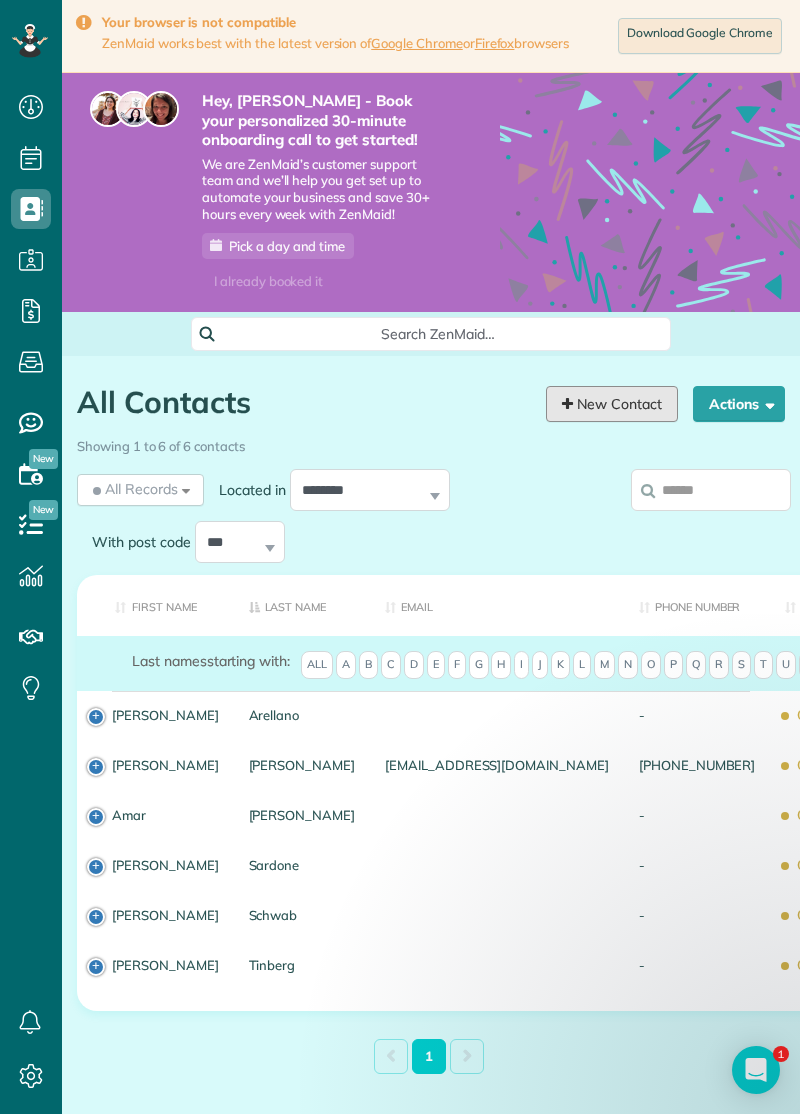 click on "New Contact" at bounding box center [612, 404] 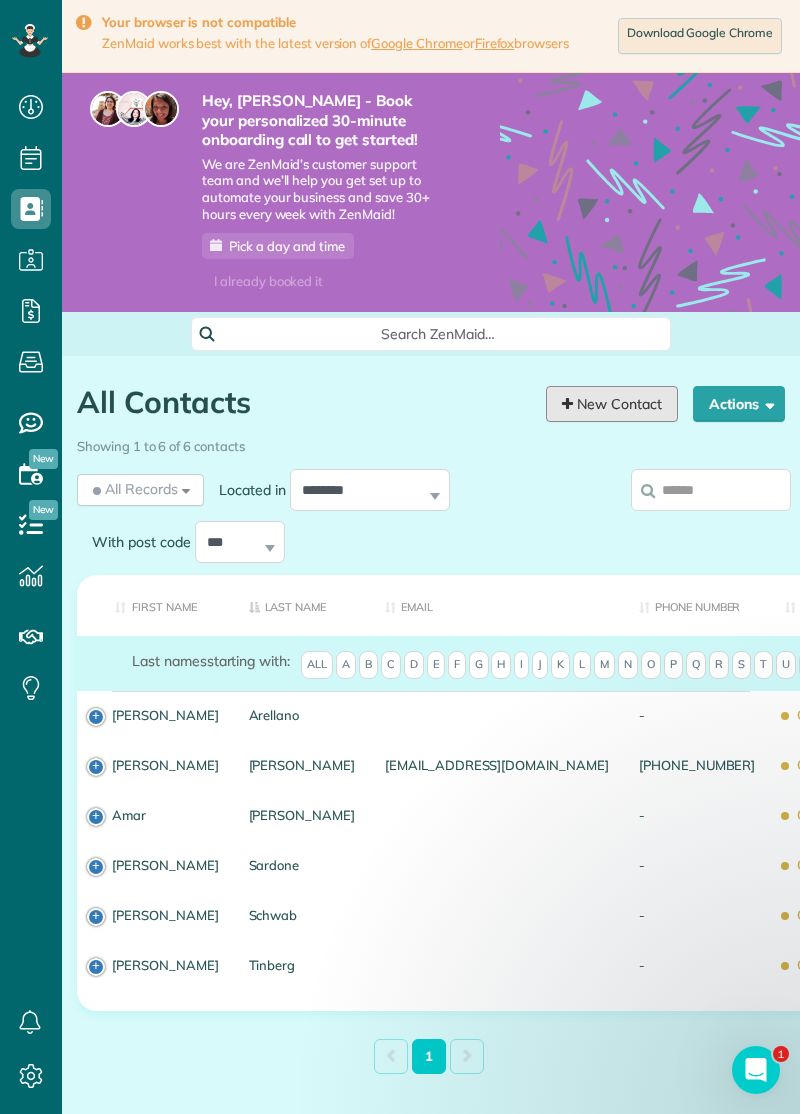 scroll, scrollTop: 0, scrollLeft: 0, axis: both 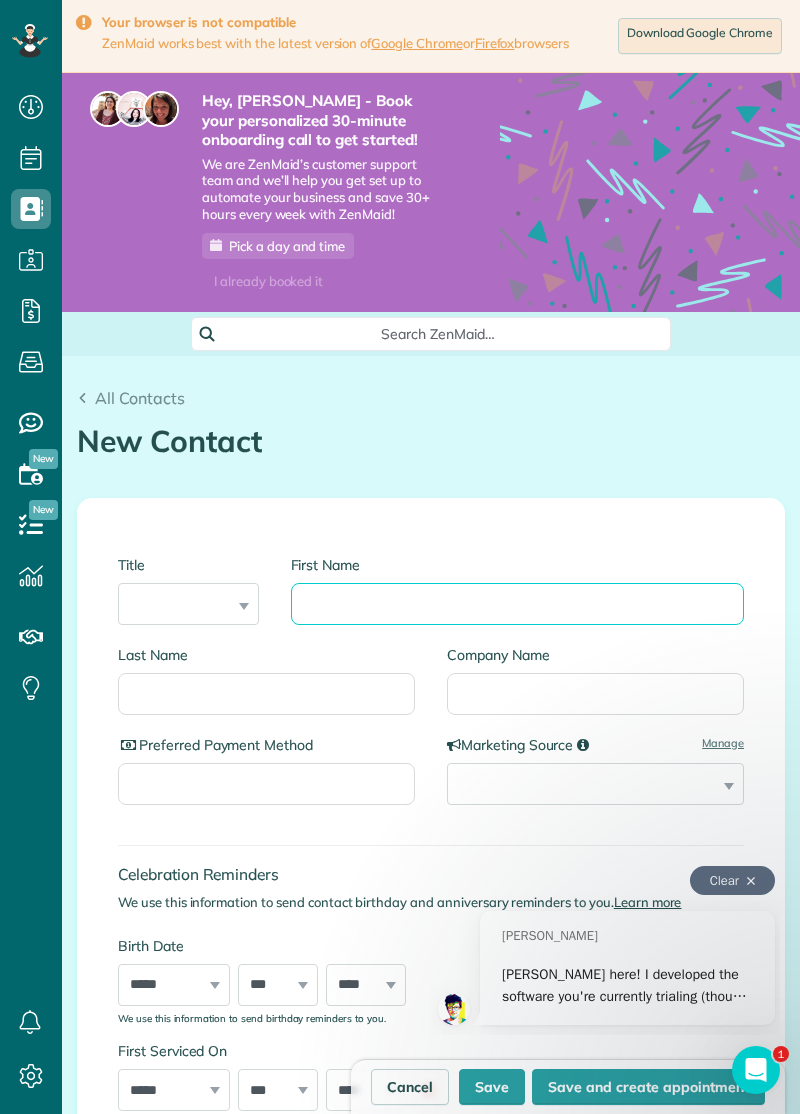 click on "First Name" at bounding box center (518, 604) 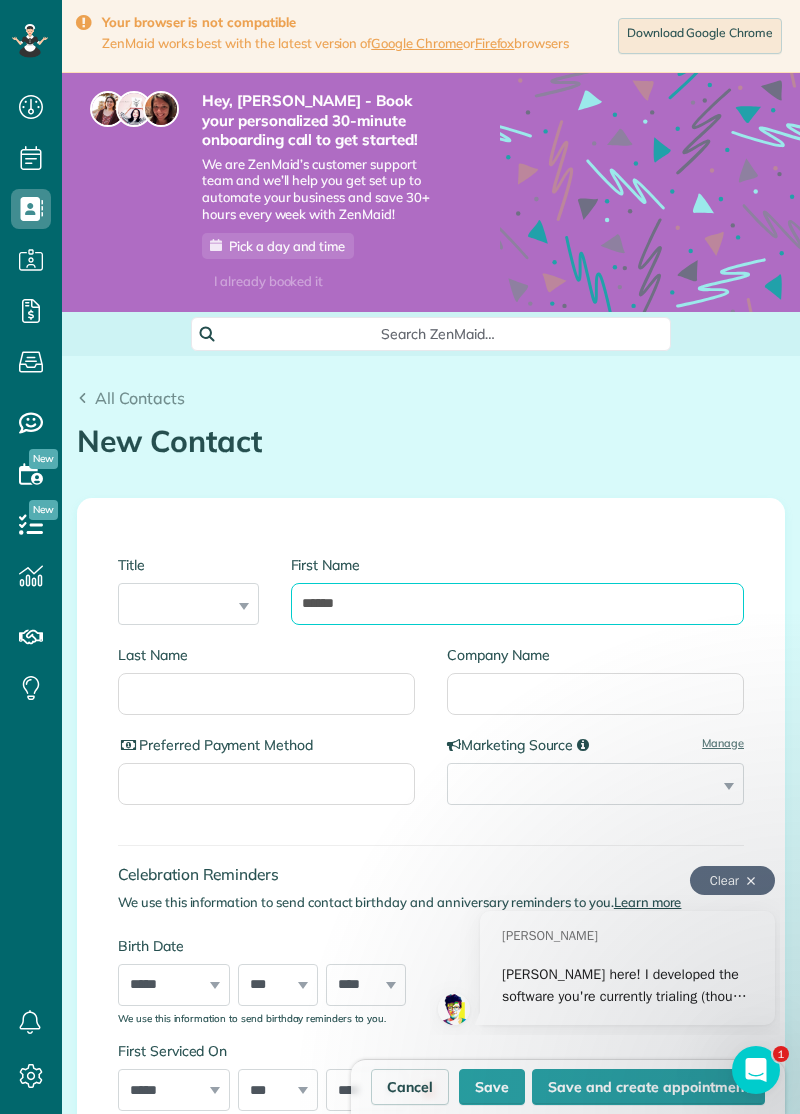 type on "******" 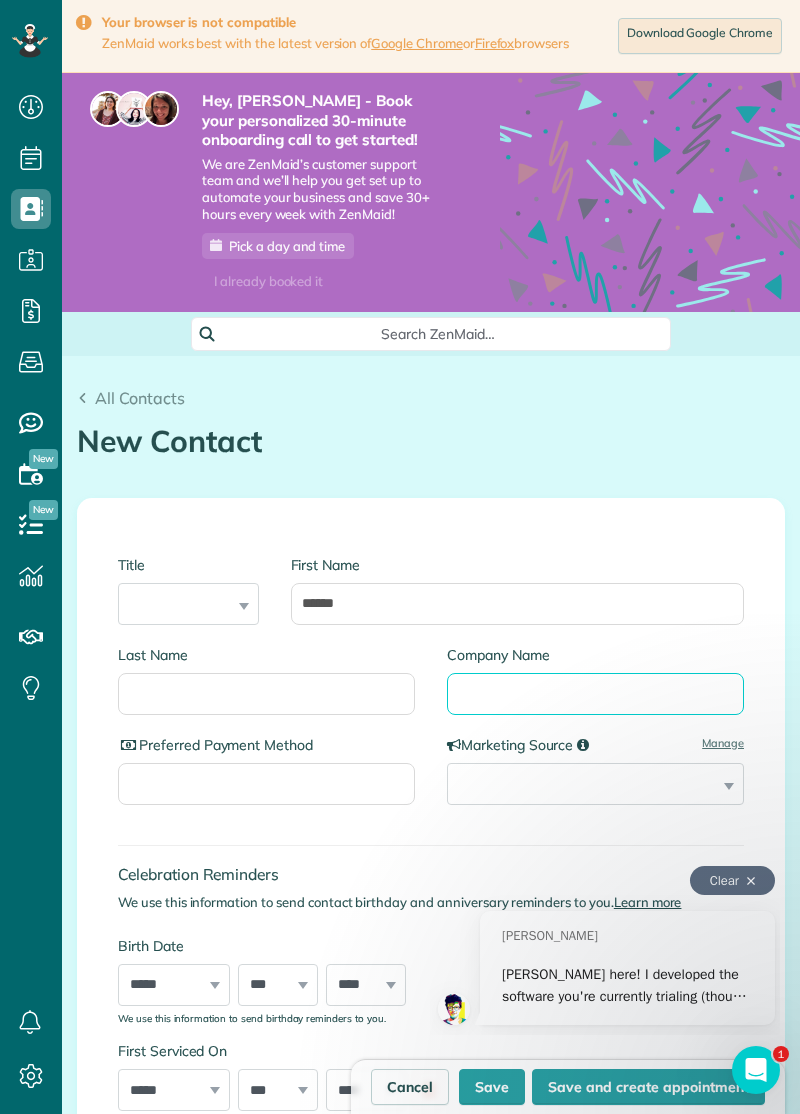 click on "Company Name" at bounding box center [595, 694] 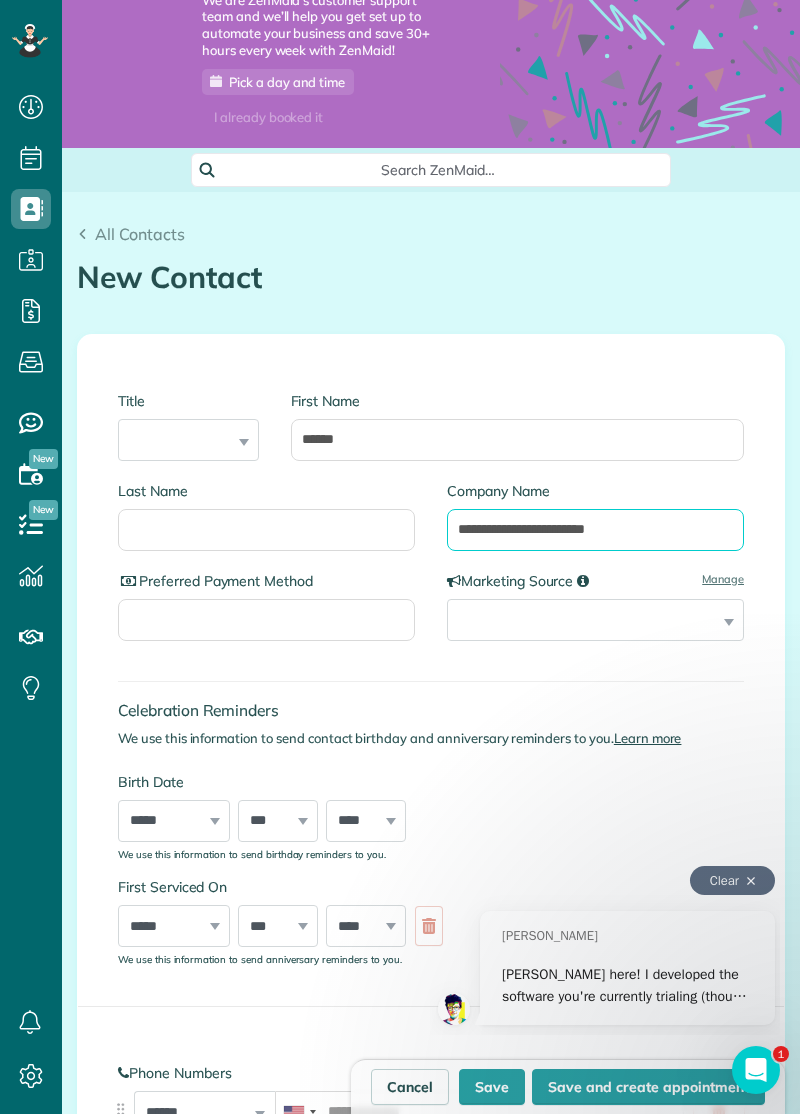 scroll, scrollTop: 168, scrollLeft: 0, axis: vertical 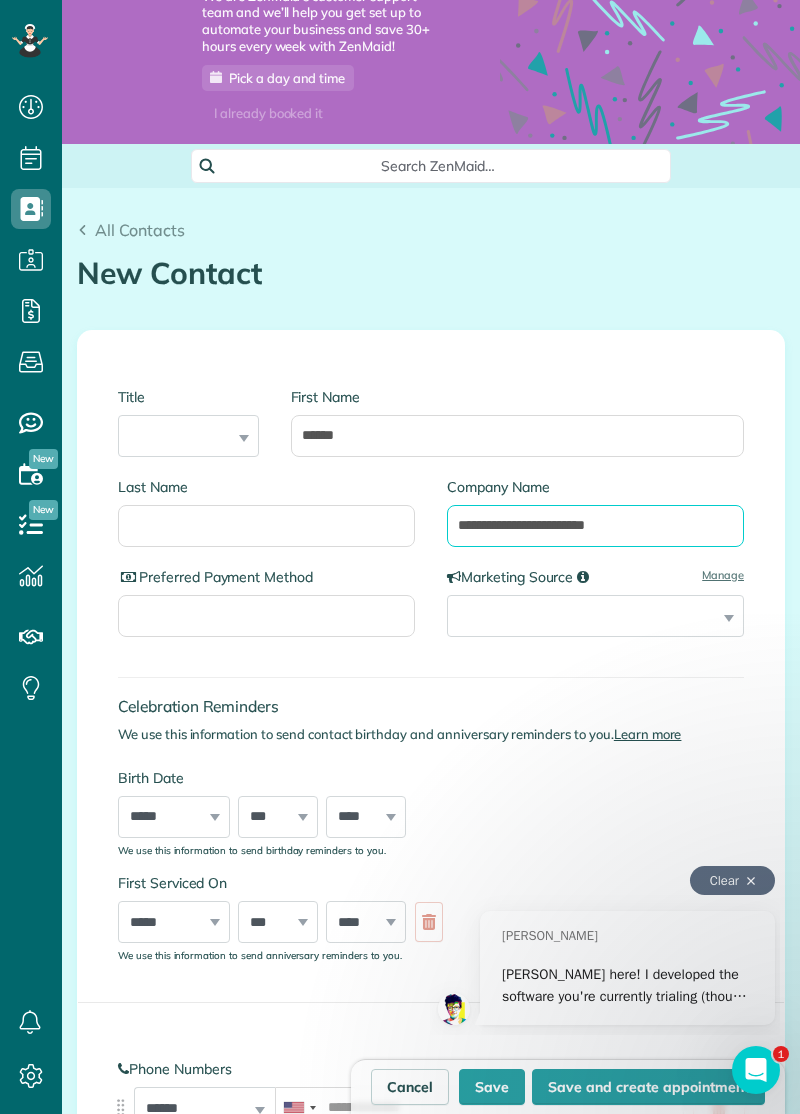 type on "**********" 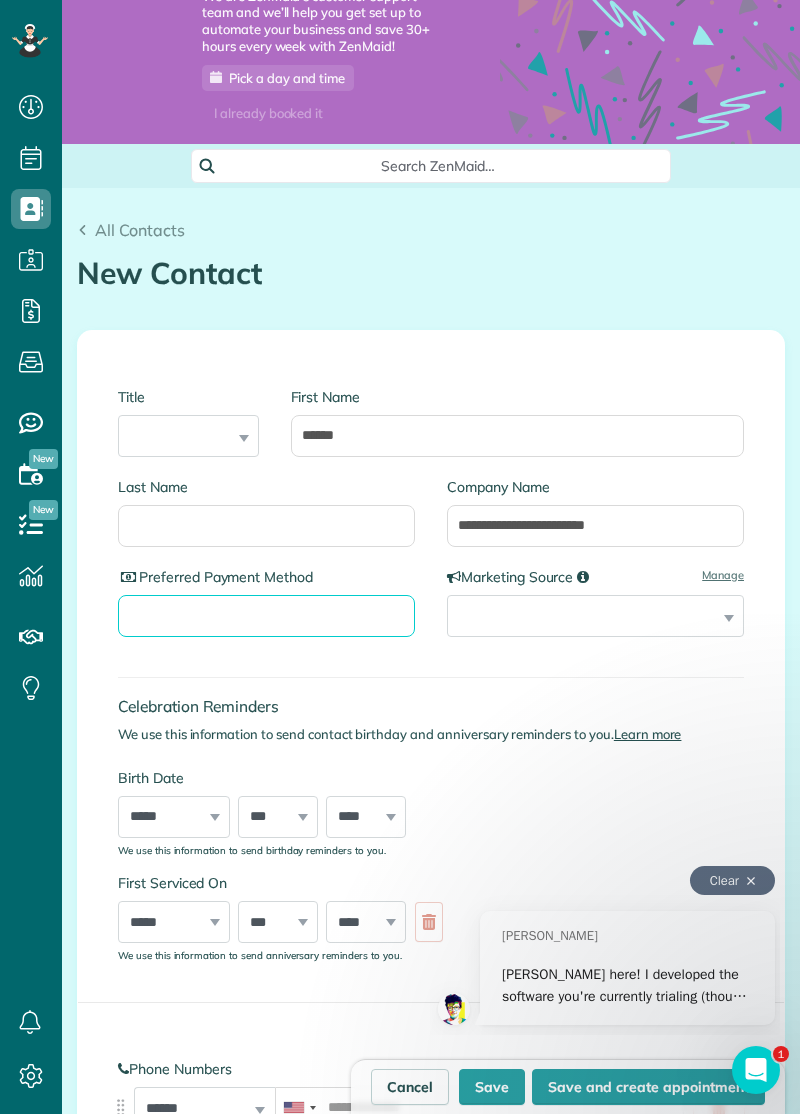 click on "Preferred Payment Method" at bounding box center [266, 616] 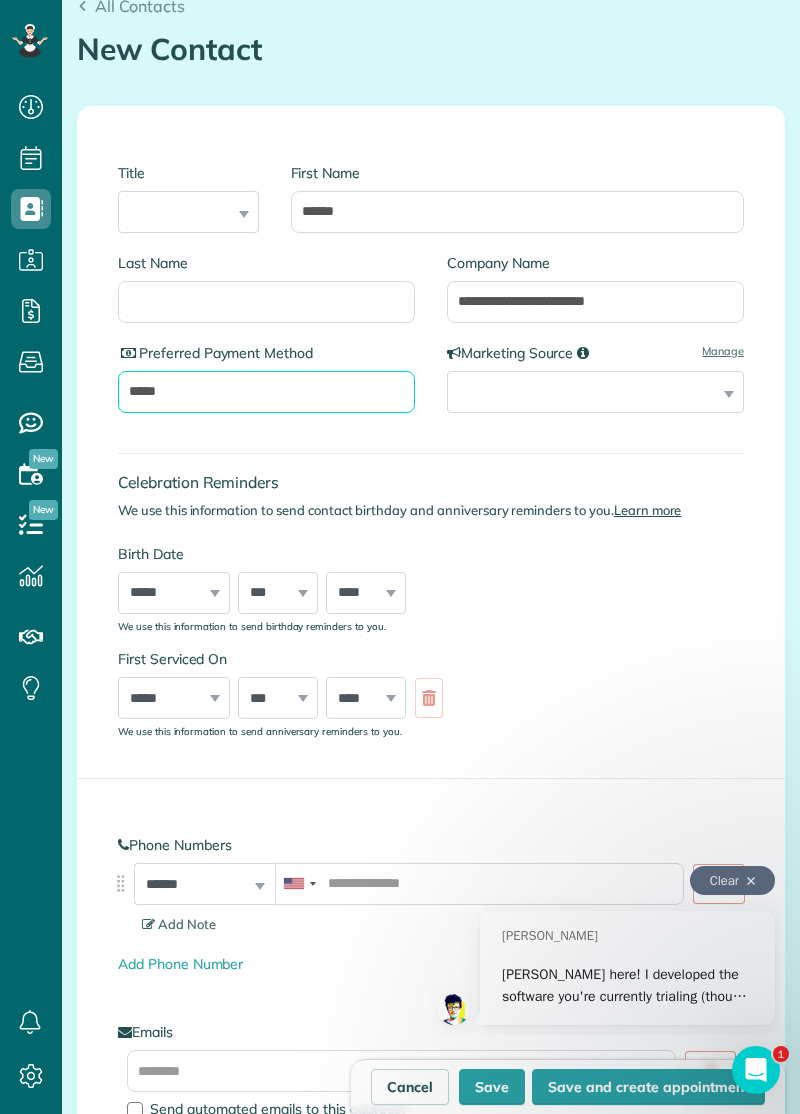 scroll, scrollTop: 394, scrollLeft: 0, axis: vertical 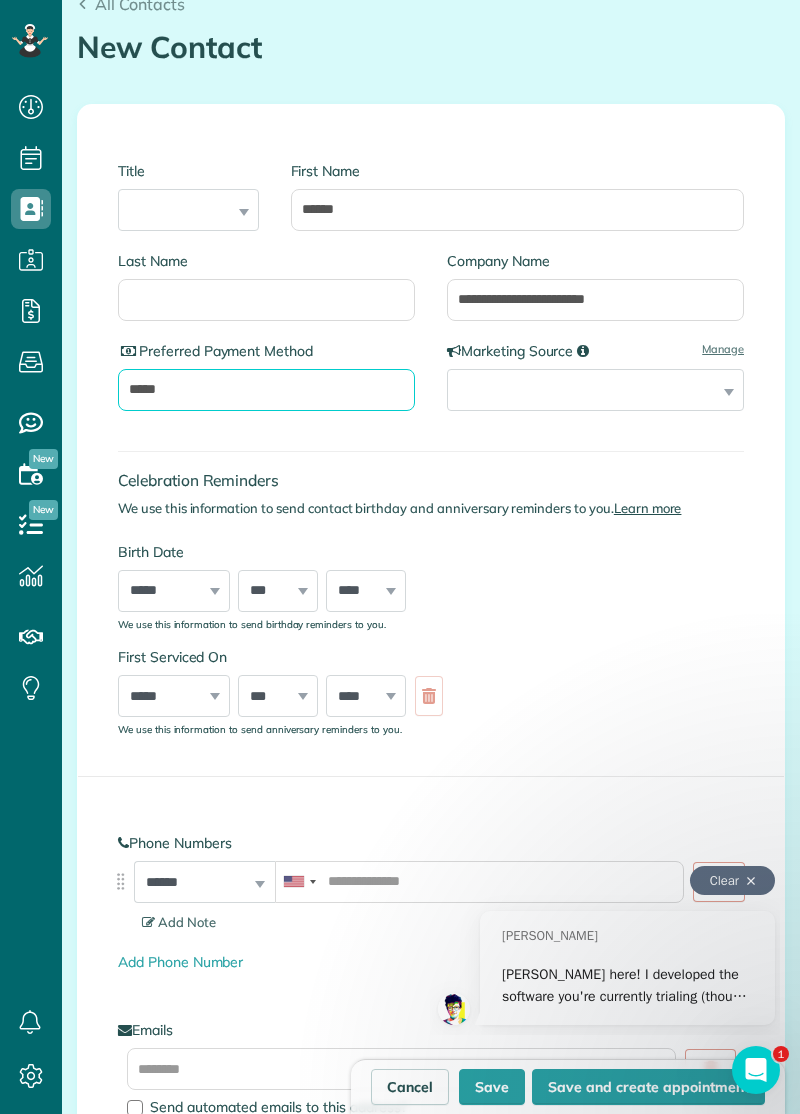 type on "*****" 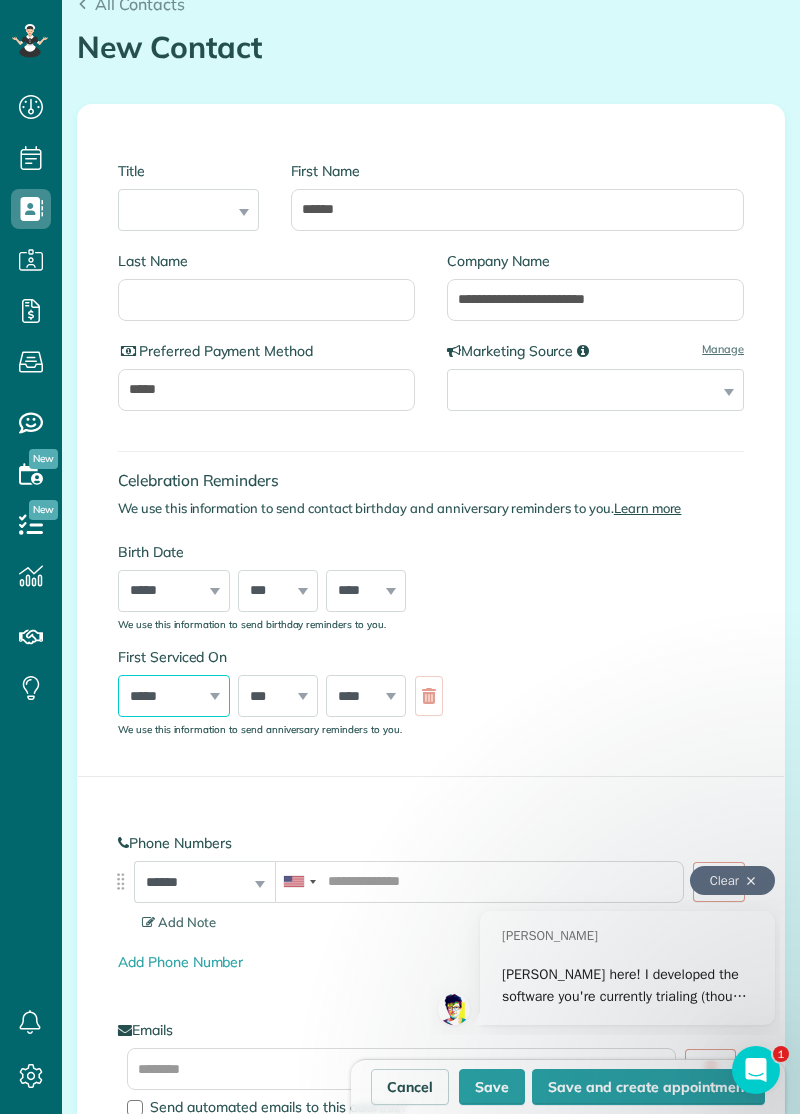click on "*****
*******
********
*****
*****
***
****
****
******
*********
*******
********
********" at bounding box center (174, 696) 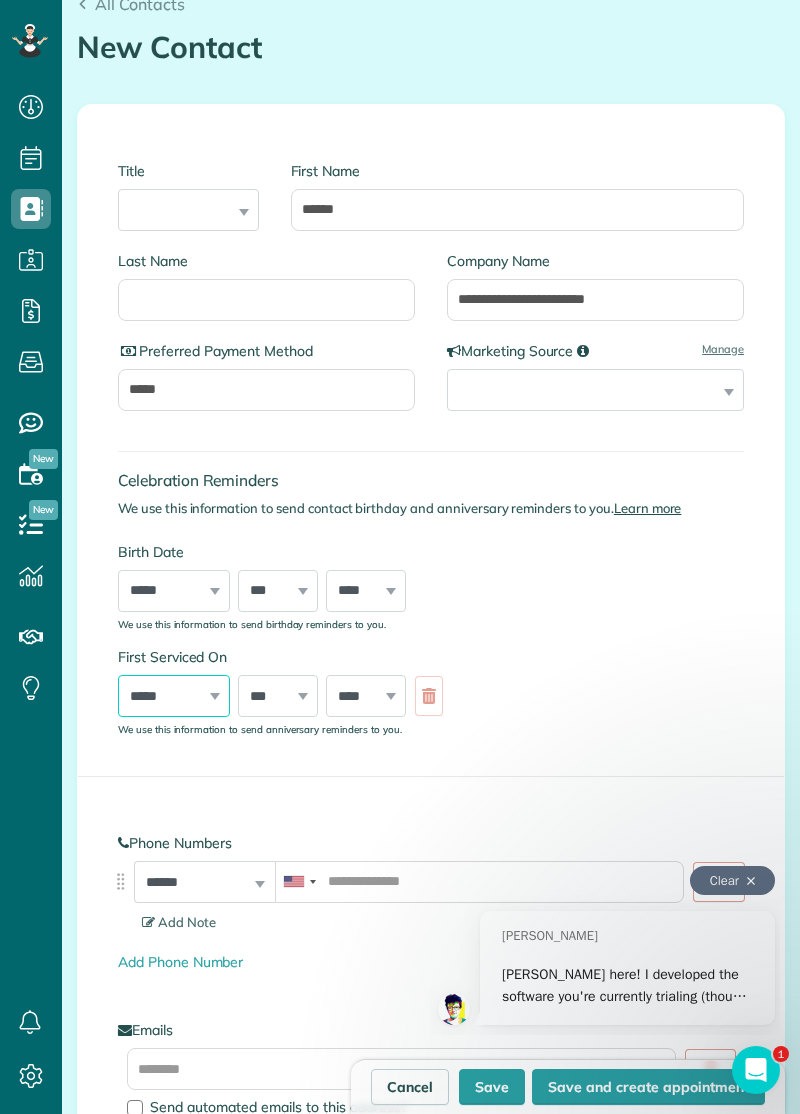 select on "*" 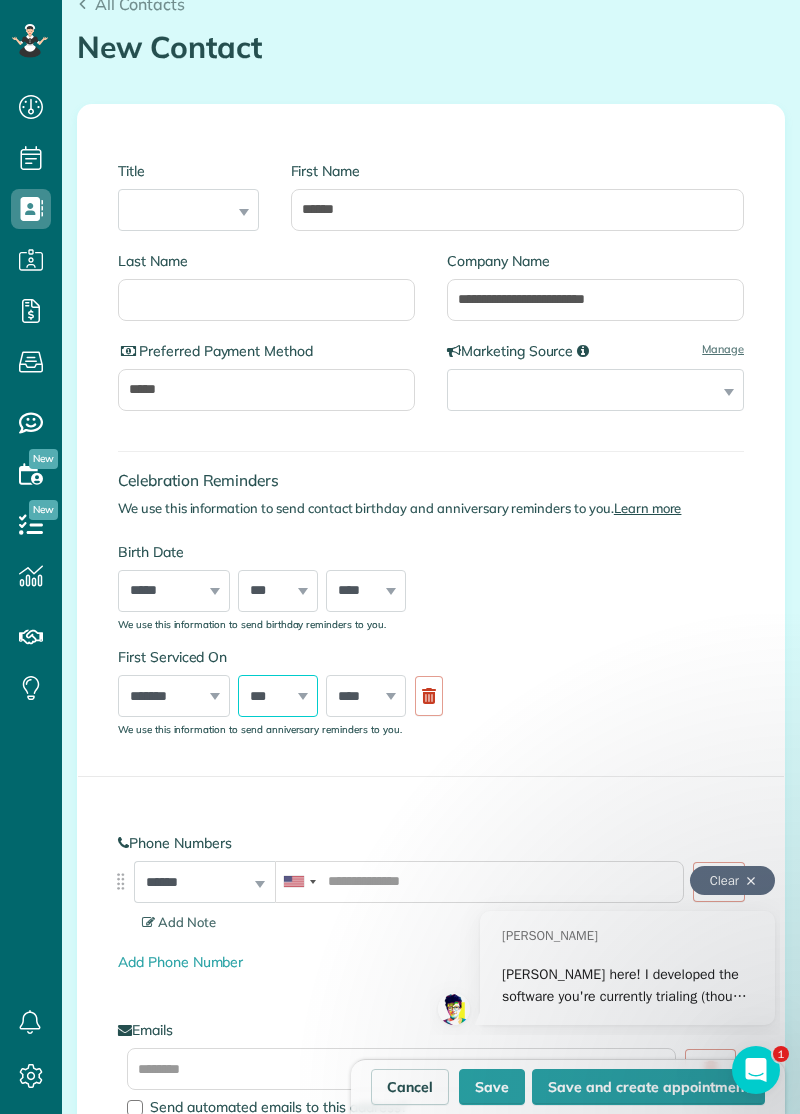 click on "***
*
*
*
*
*
*
*
*
*
**
**
**
**
**
**
**
**
**
**
**
**
**
**
**
**
**
**
**
**
**
**" at bounding box center (278, 696) 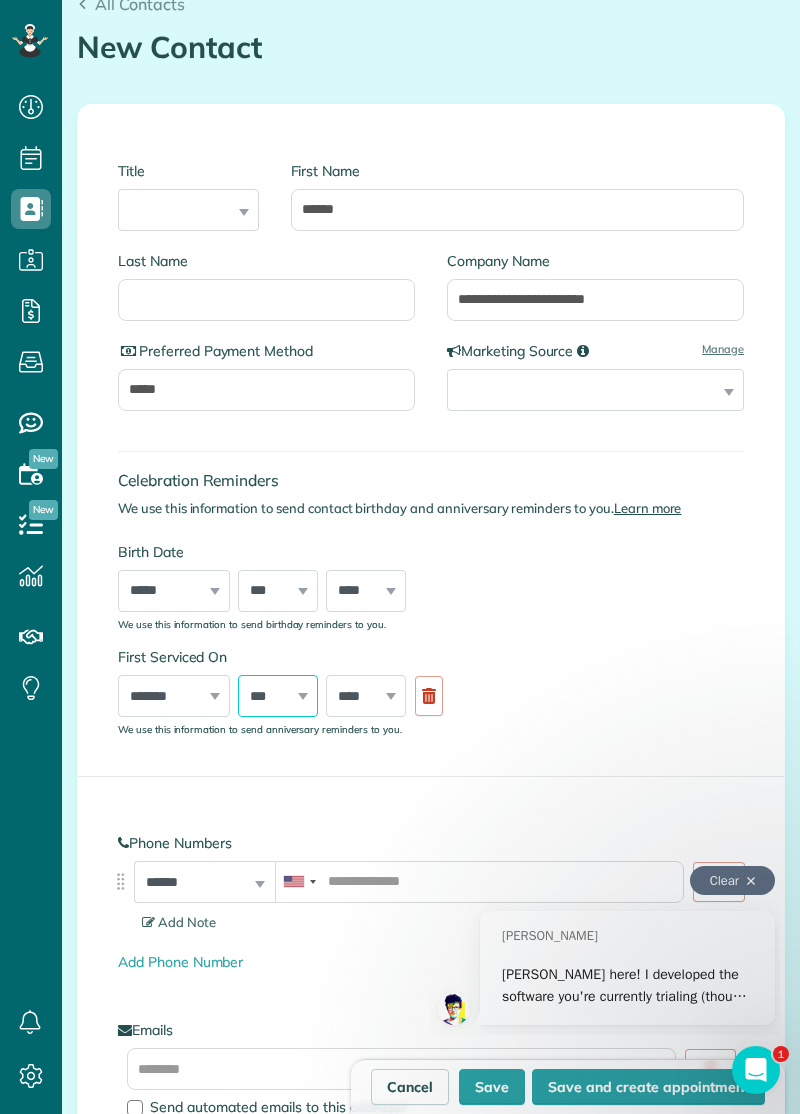 select on "**" 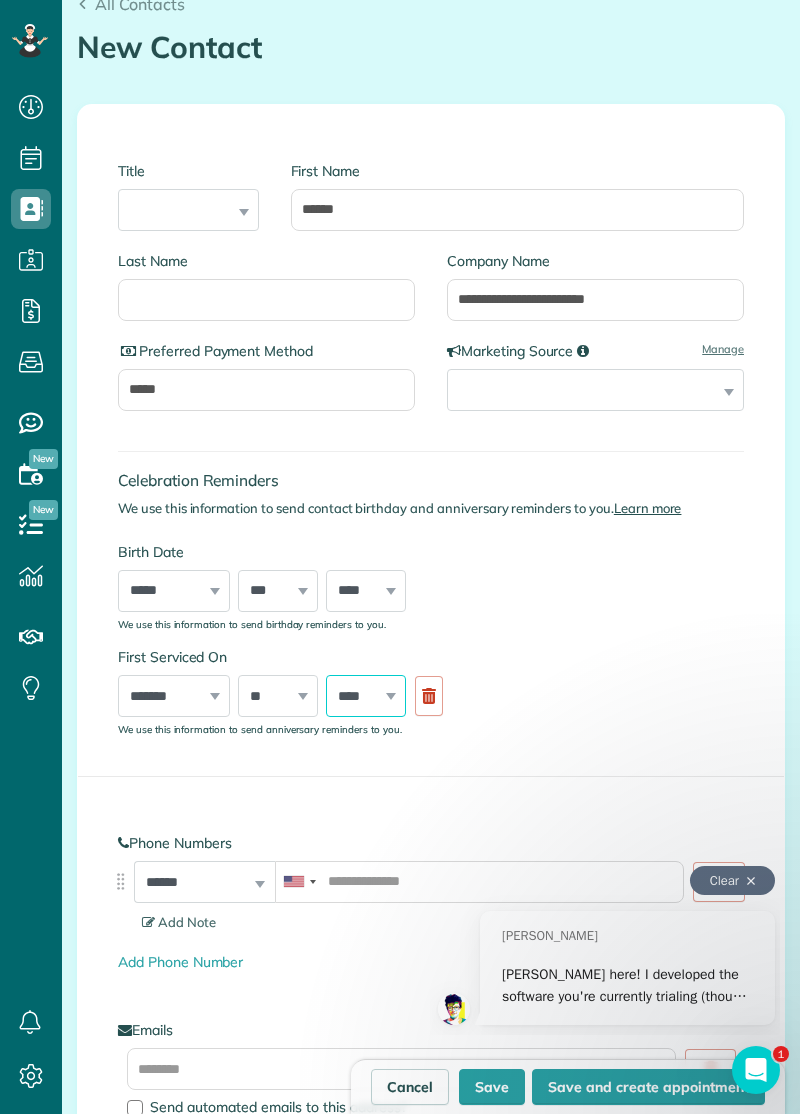 click on "****
****
****
****
****
****
****
****
****
****
****
****
****
****
****
****
****
****
****
****
****
****
****
****
****
****
****
****
****
****
****
****
****
****
****
****
****
****
****
****
****
****
****
****
****
****
****
****
****
****
****
****" at bounding box center [366, 696] 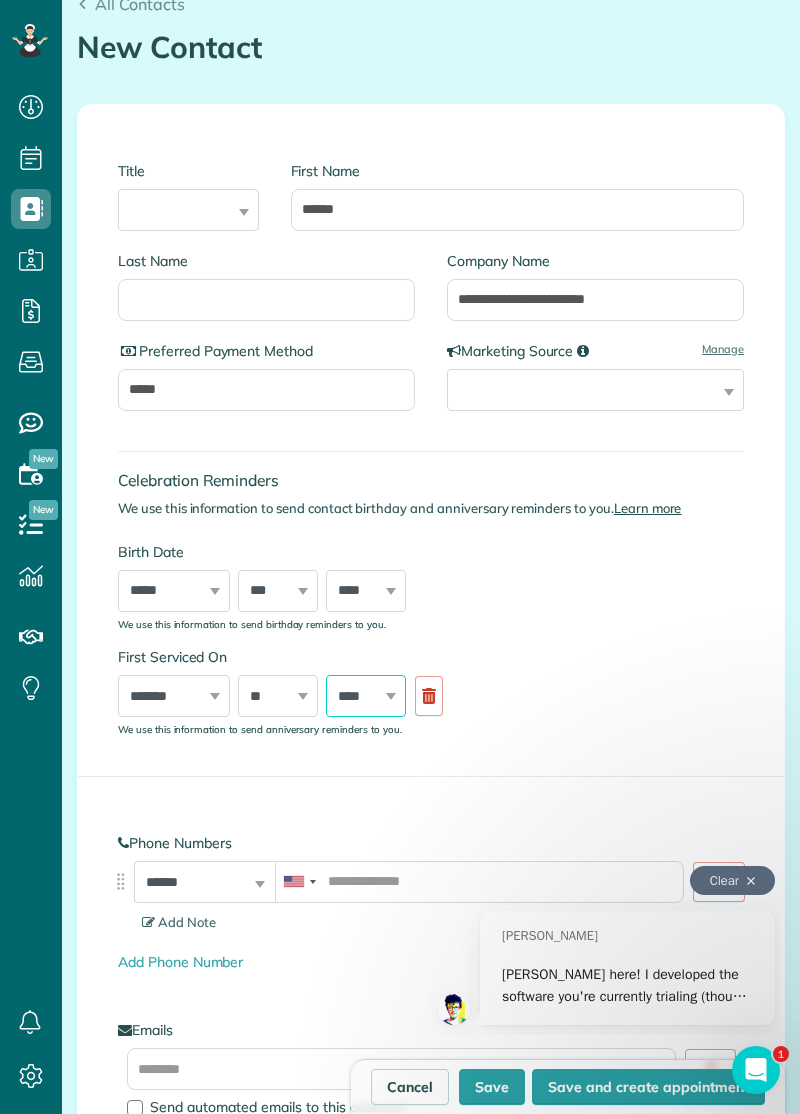 select on "****" 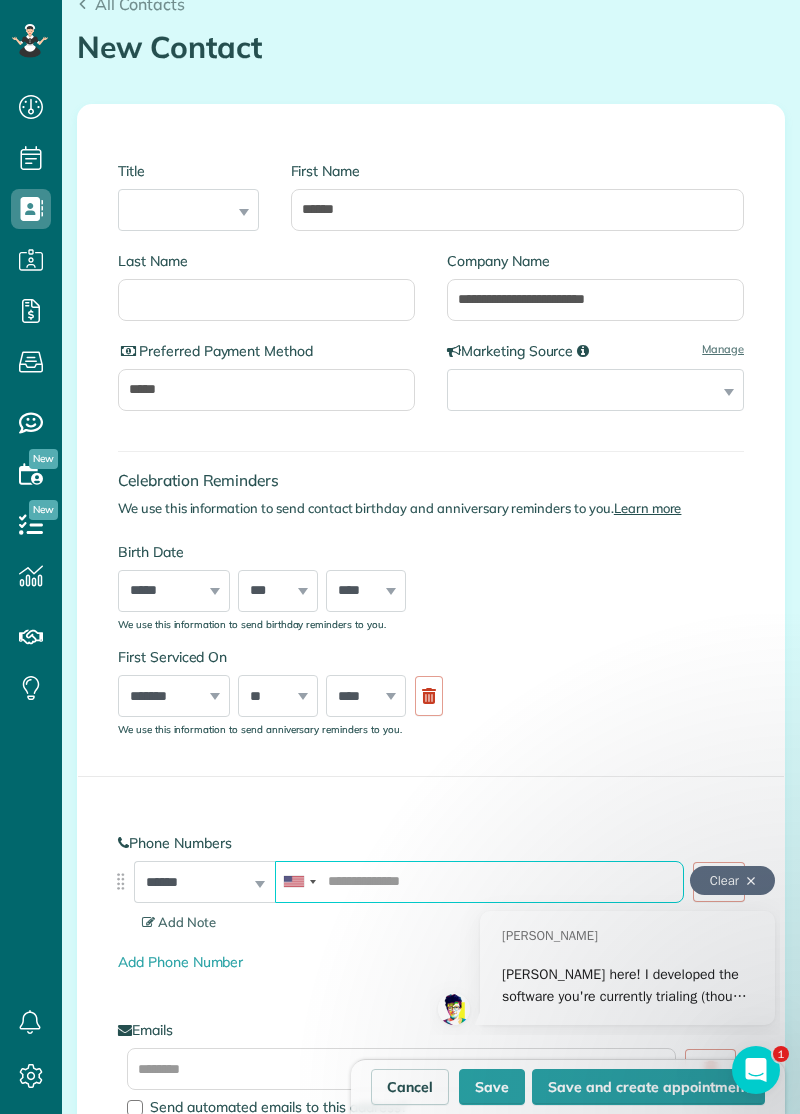 click at bounding box center (479, 882) 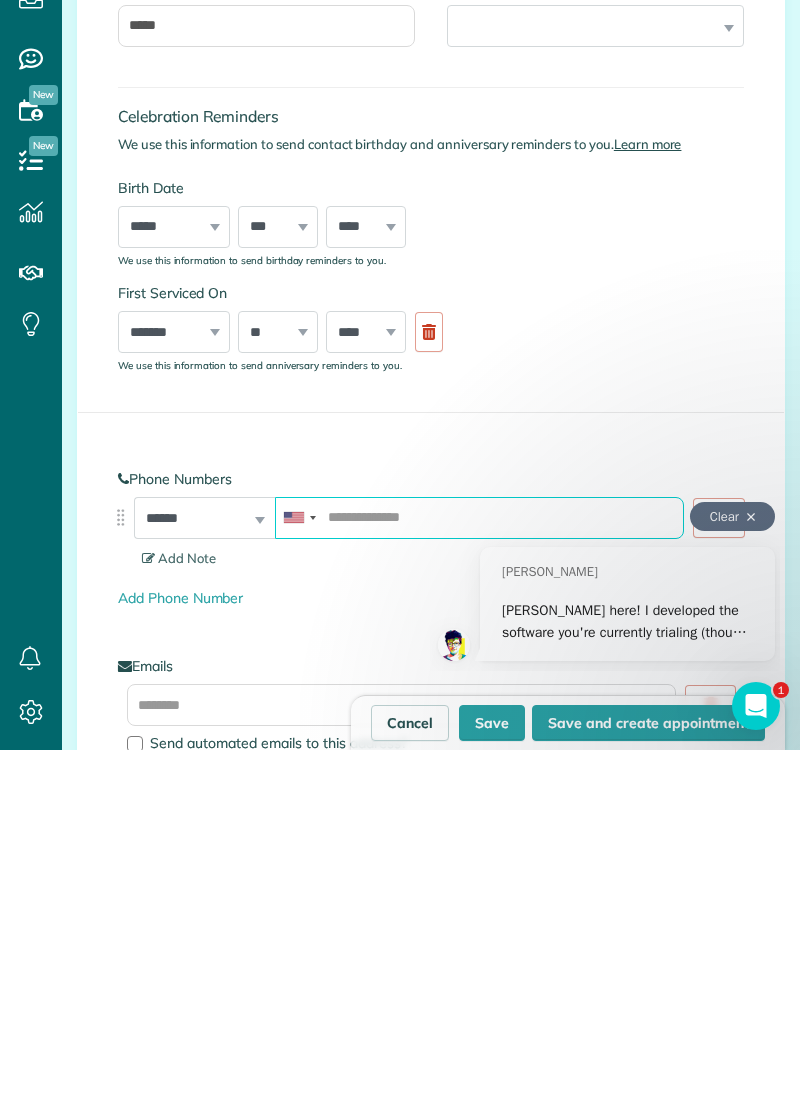 scroll, scrollTop: 94, scrollLeft: 0, axis: vertical 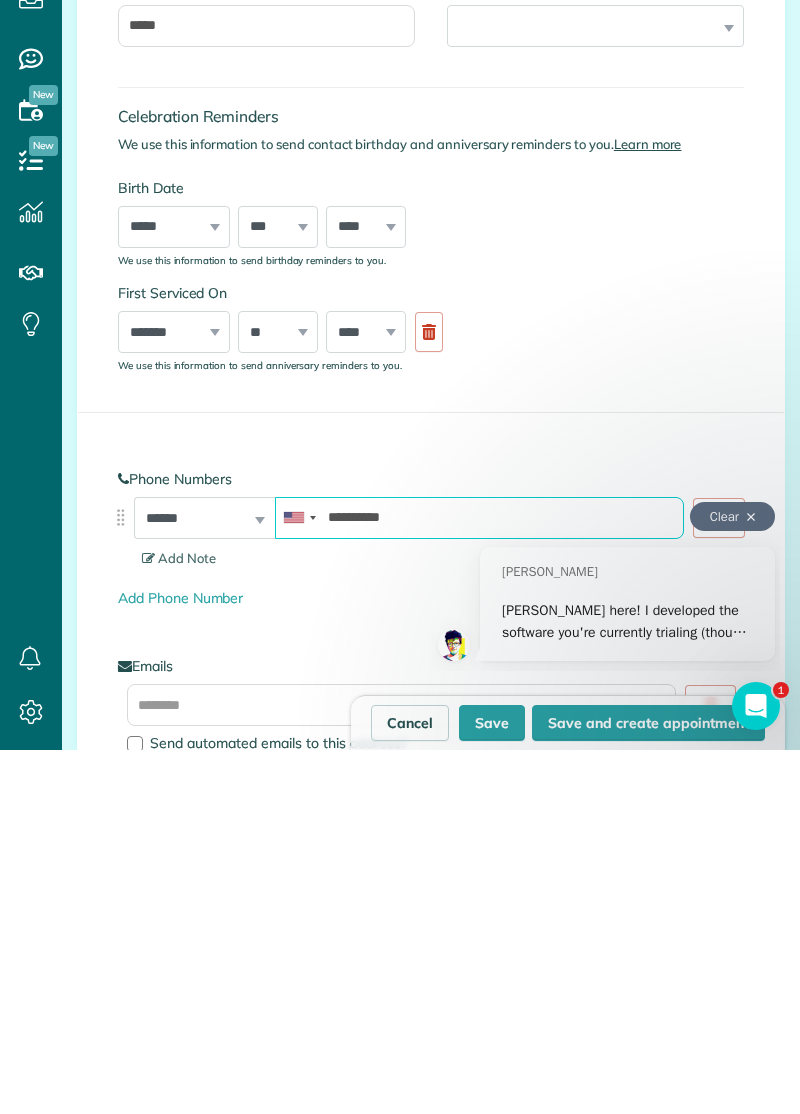 type on "**********" 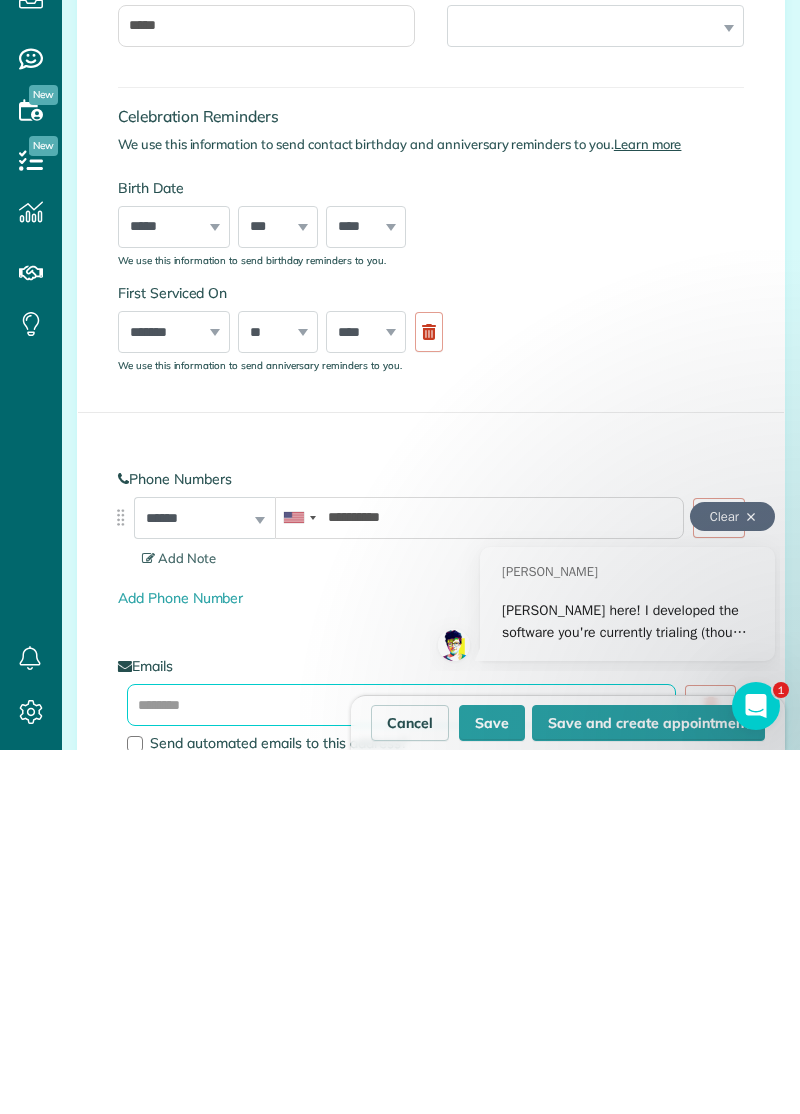 click at bounding box center (401, 1069) 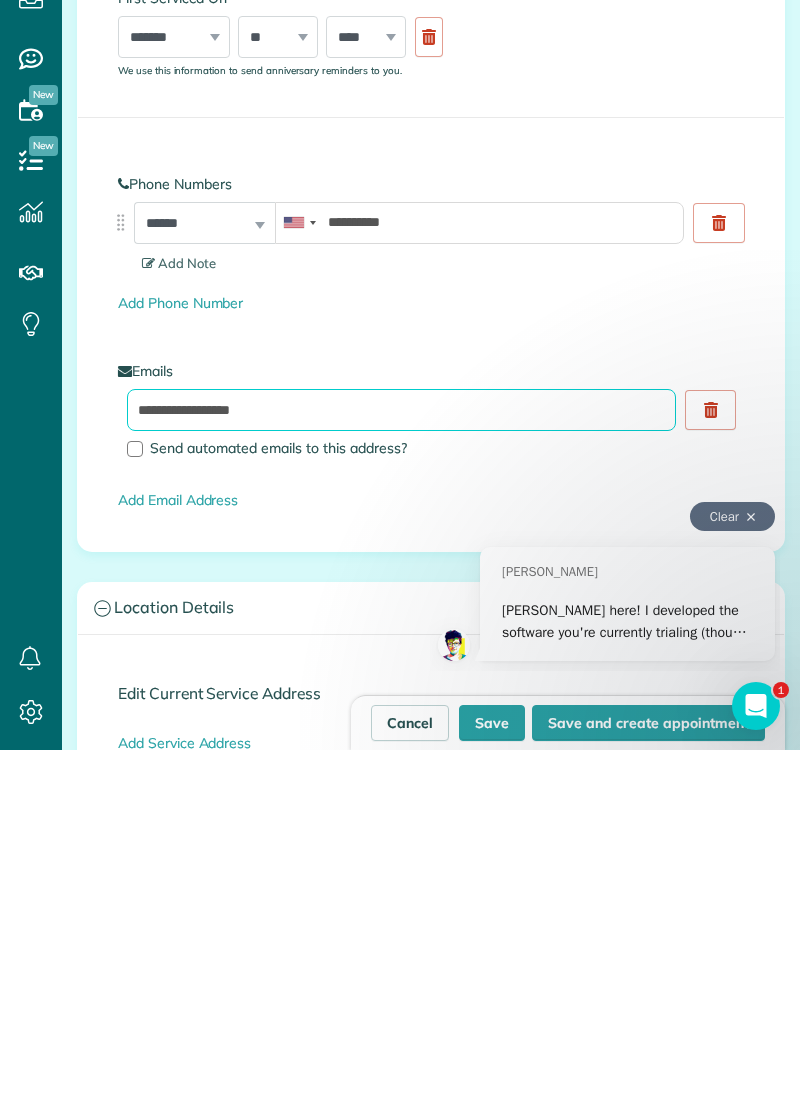 scroll, scrollTop: 702, scrollLeft: 0, axis: vertical 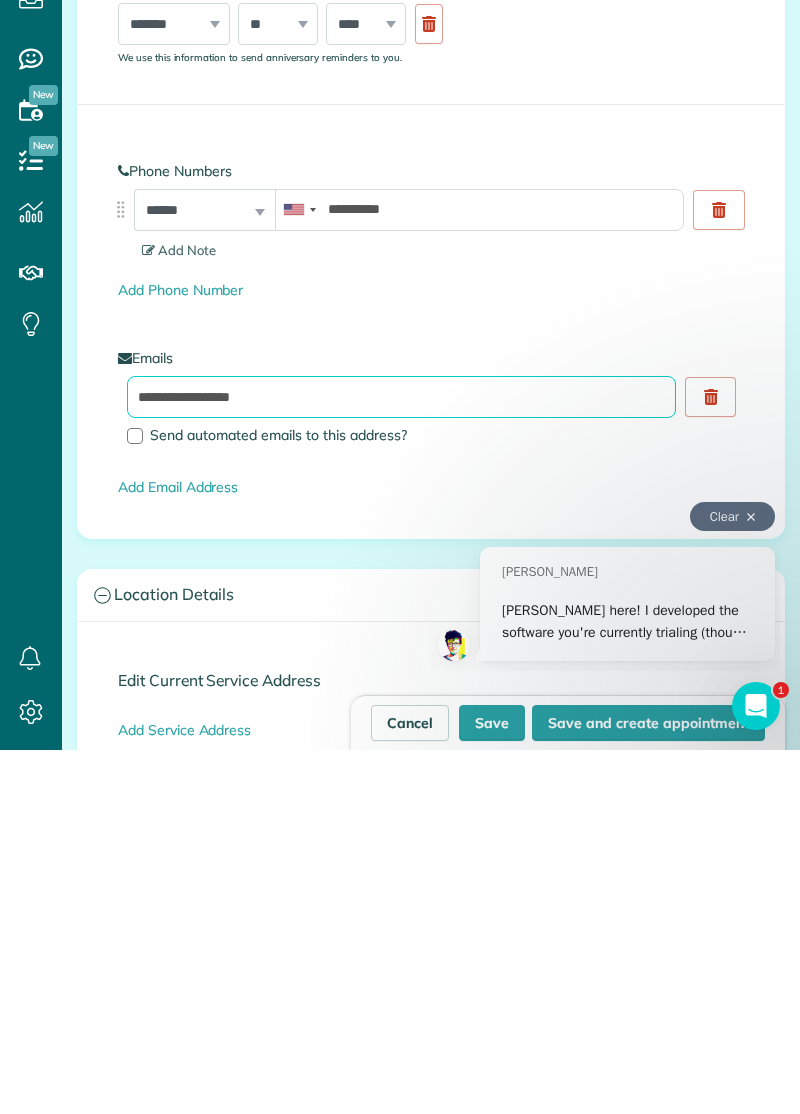 type on "**********" 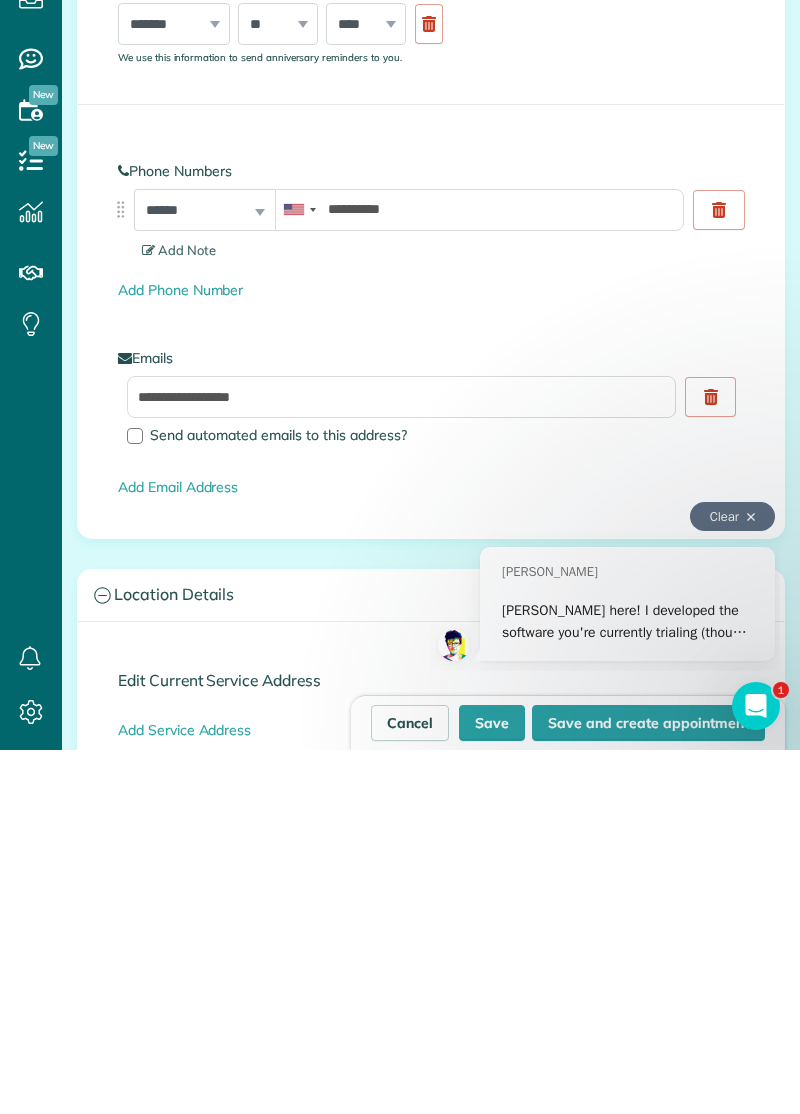 click on "Edit Current Service Address" at bounding box center (431, 1044) 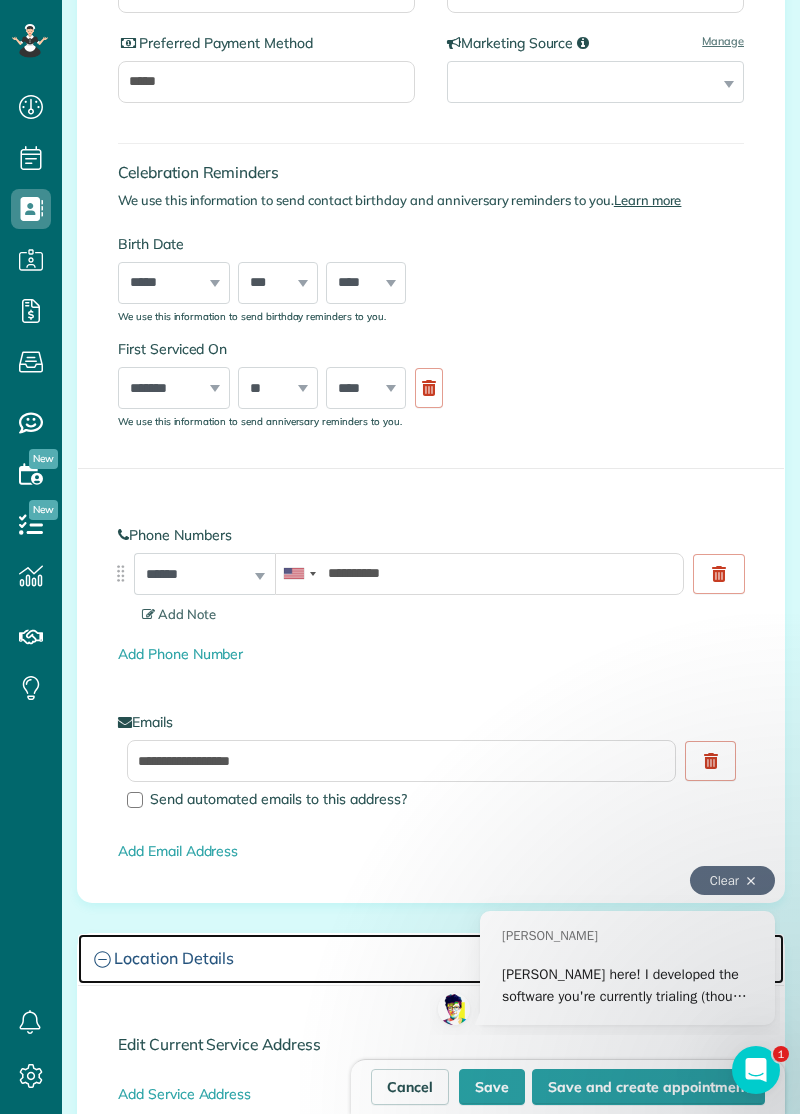 click on "Location Details" at bounding box center [431, 959] 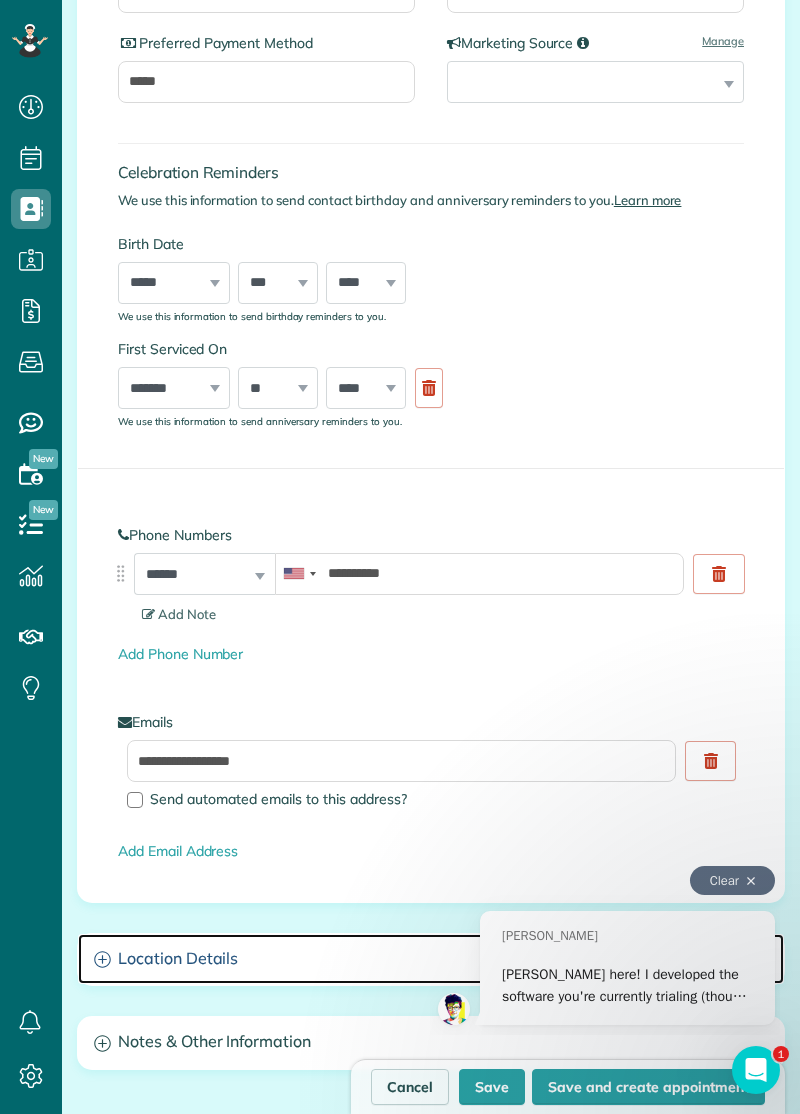 click on "Location Details" at bounding box center [431, 959] 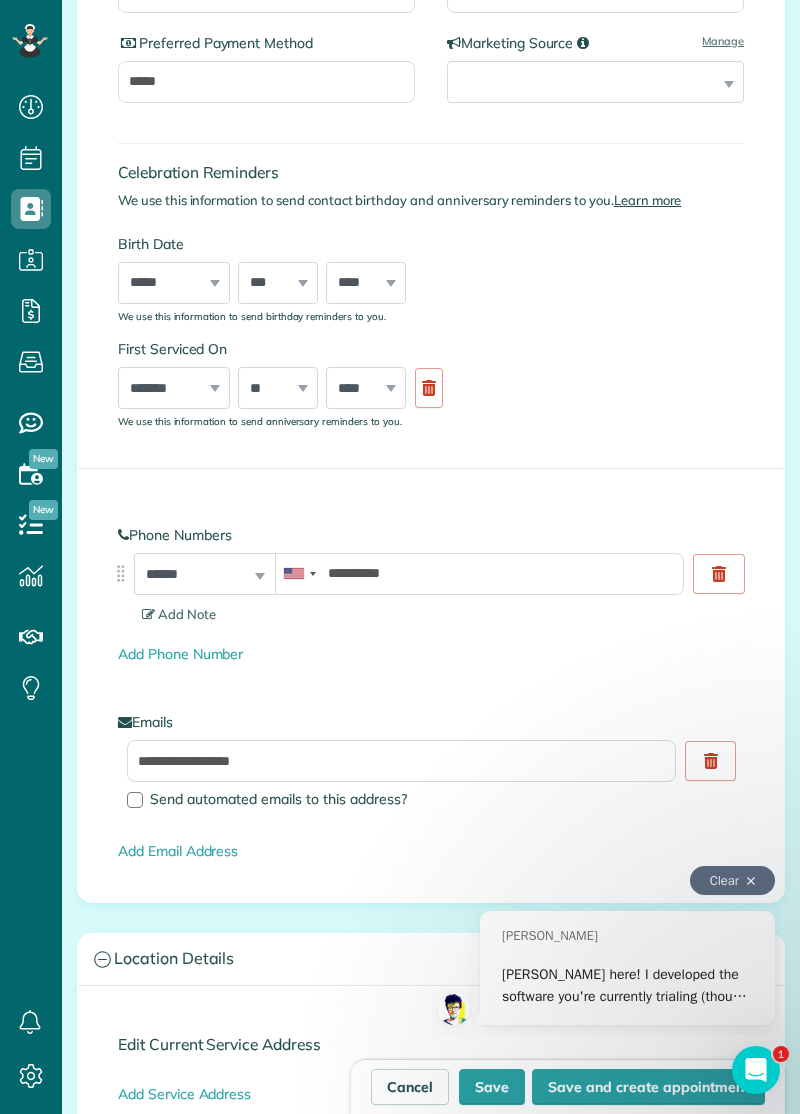 click on "Edit Current Service Address" at bounding box center (431, 1044) 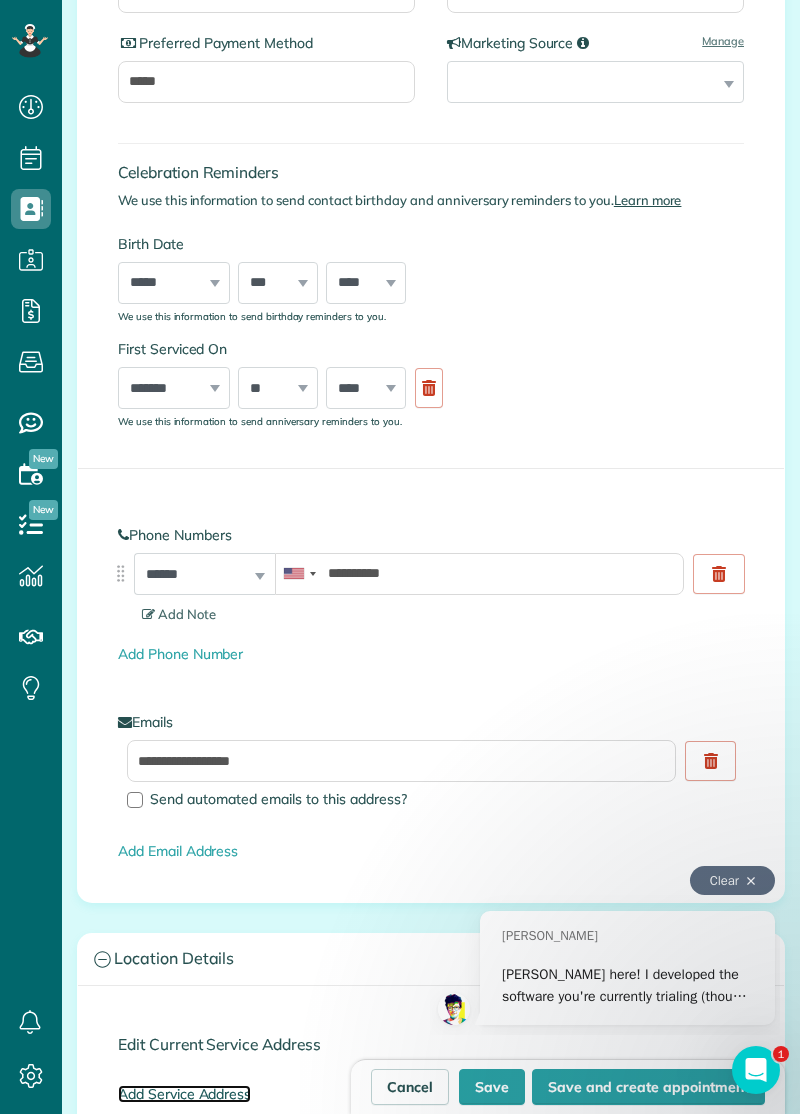 click on "Add Service Address" at bounding box center (184, 1094) 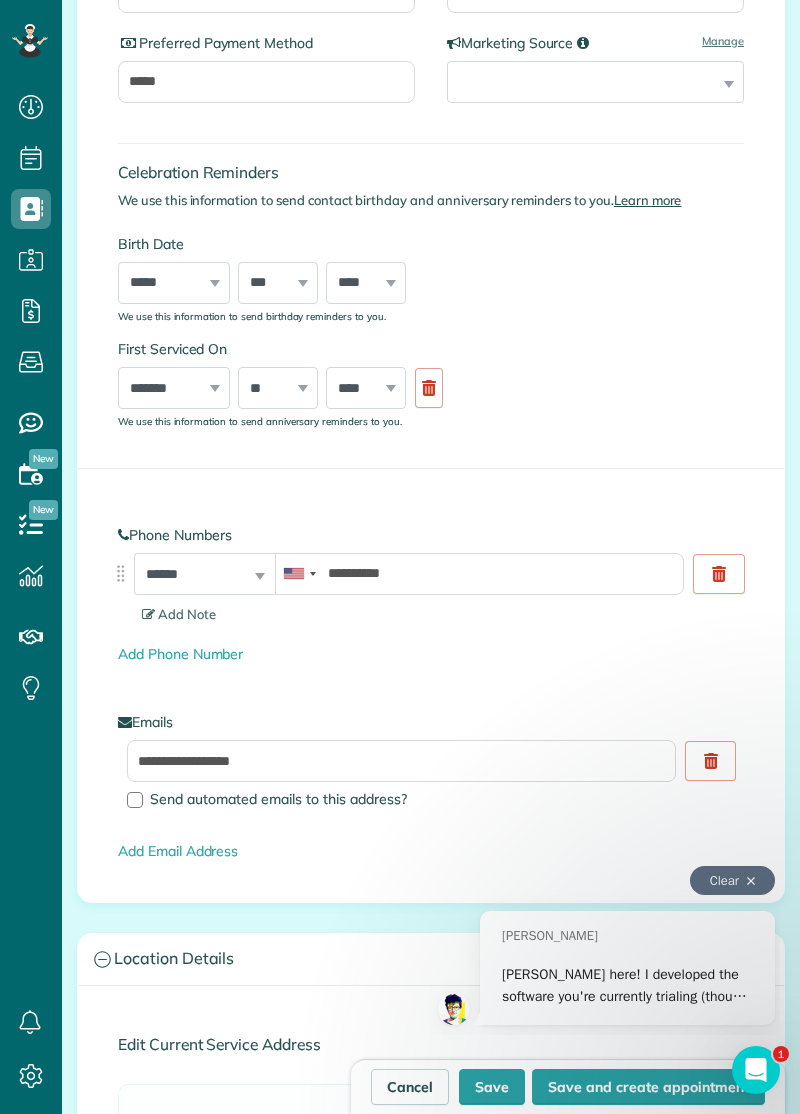 click at bounding box center (405, 1136) 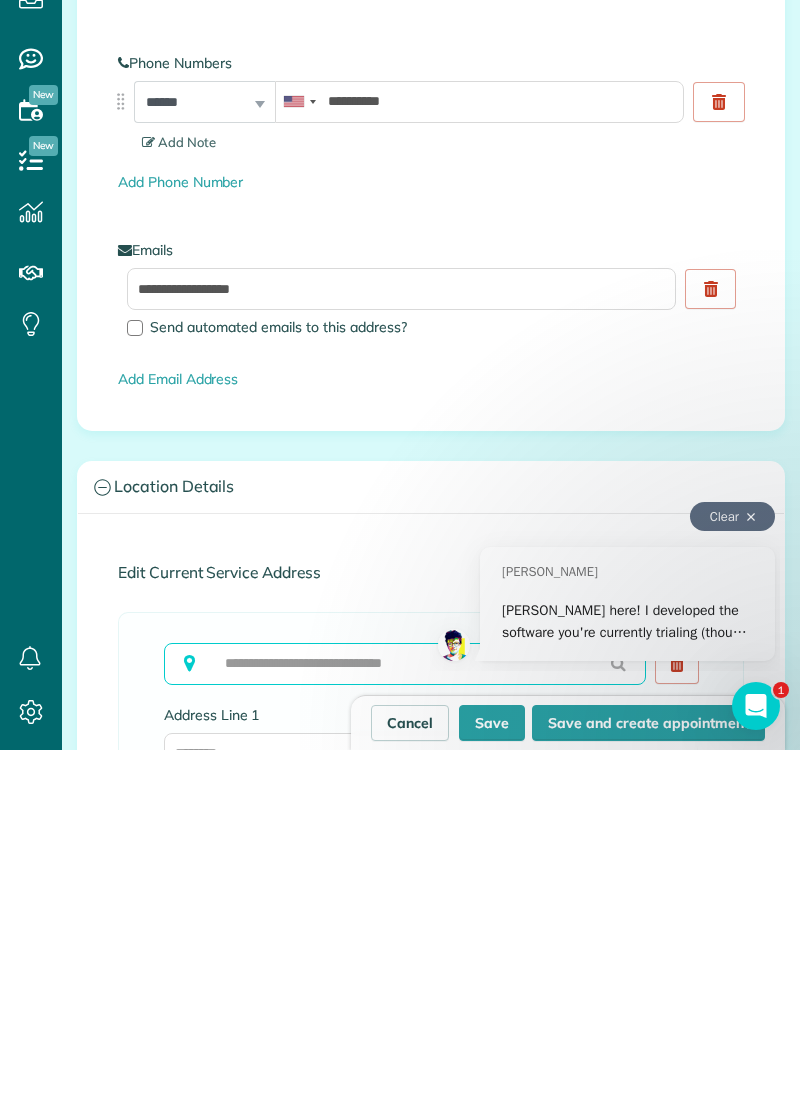 scroll, scrollTop: 814, scrollLeft: 0, axis: vertical 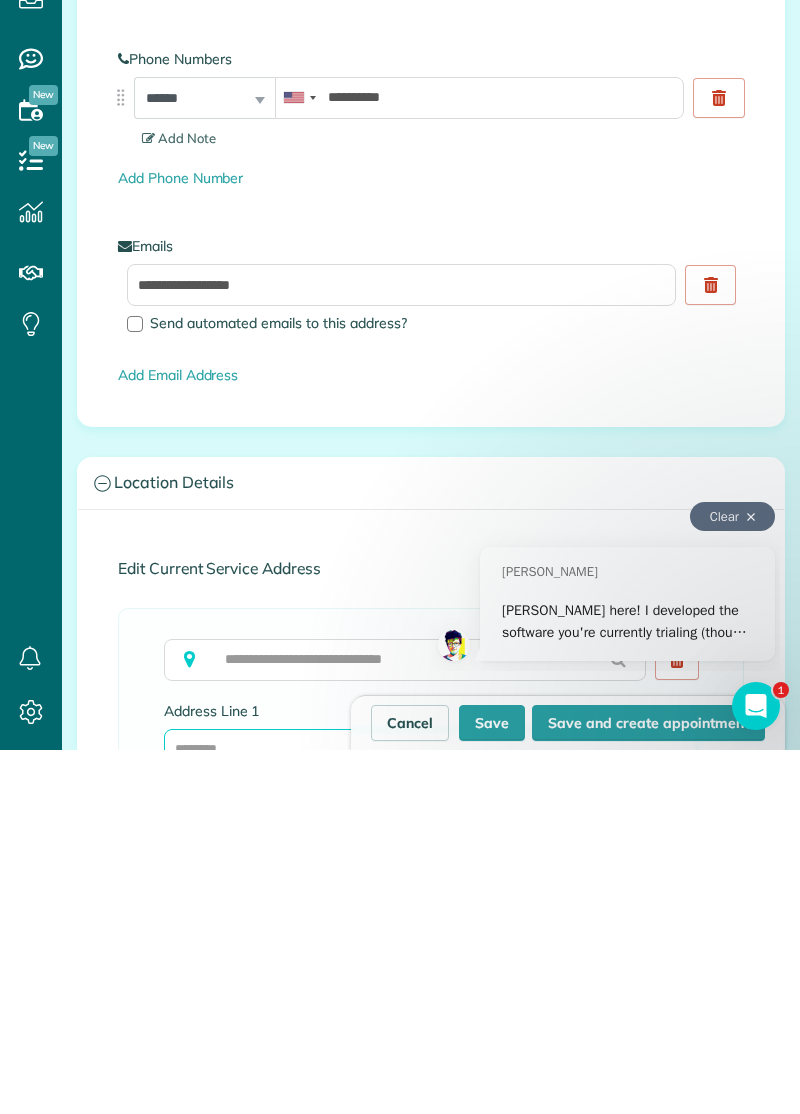 click on "Address Line 1" at bounding box center (431, 1114) 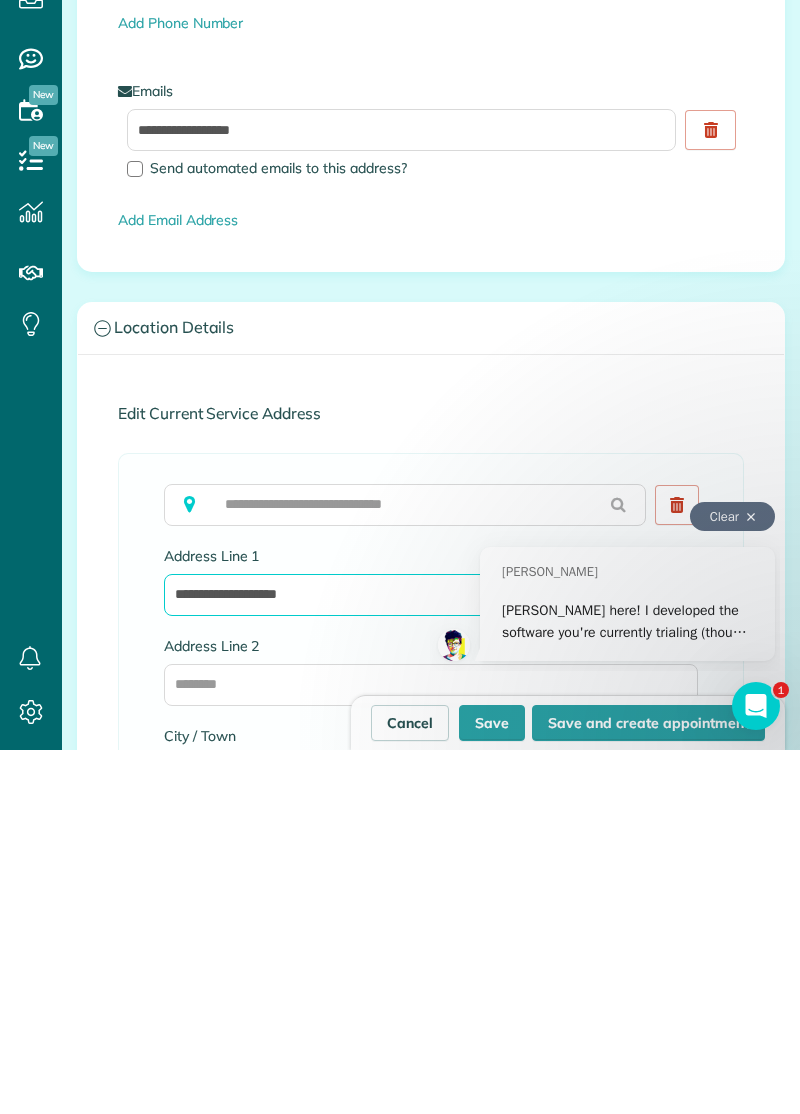 scroll, scrollTop: 970, scrollLeft: 0, axis: vertical 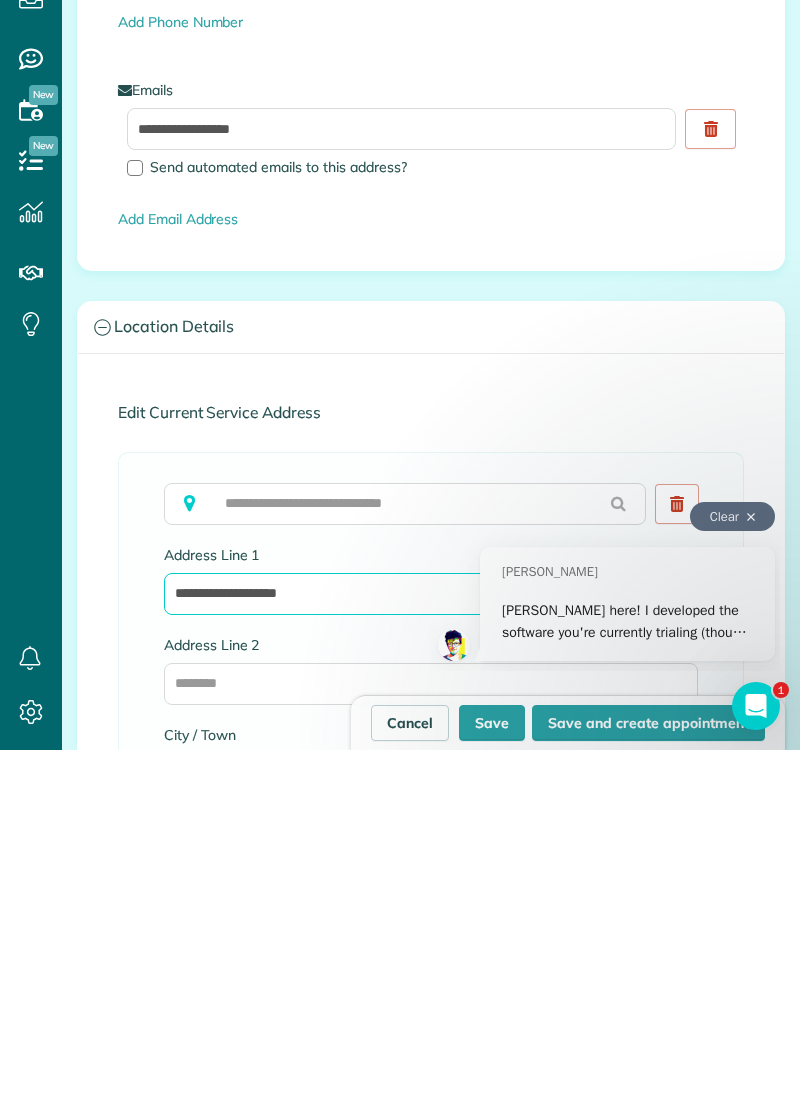 type on "**********" 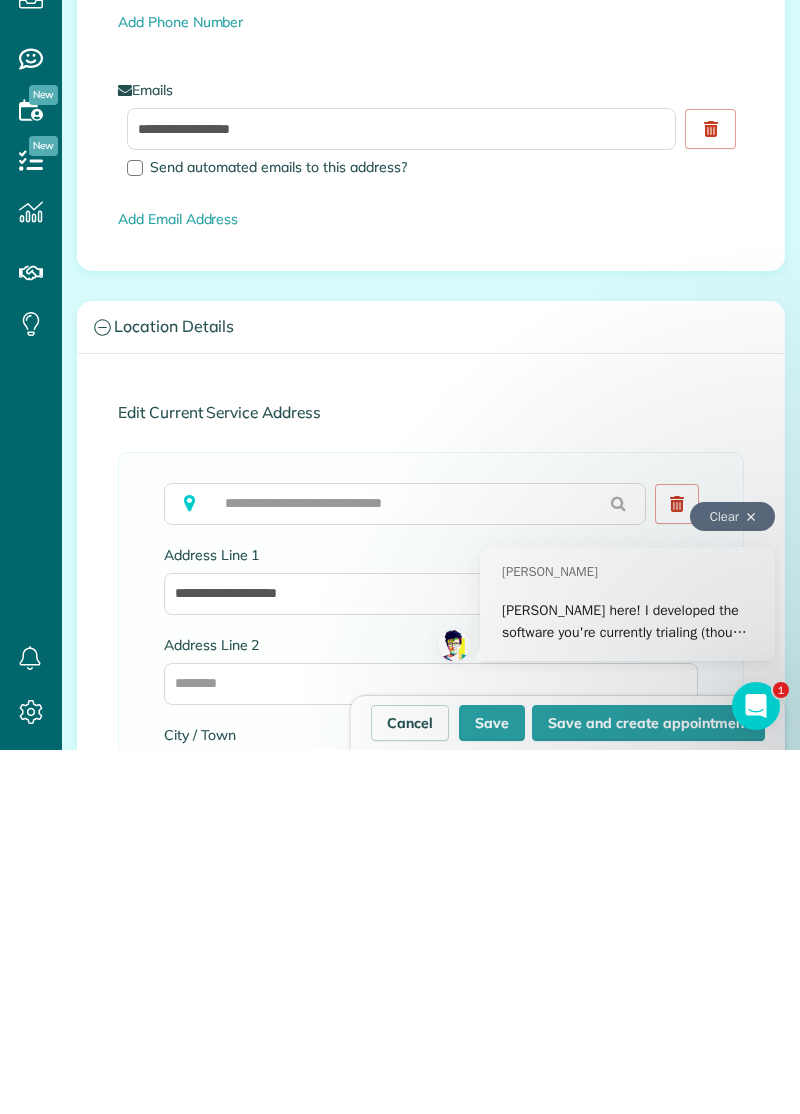 click on "City / Town" at bounding box center [431, 1138] 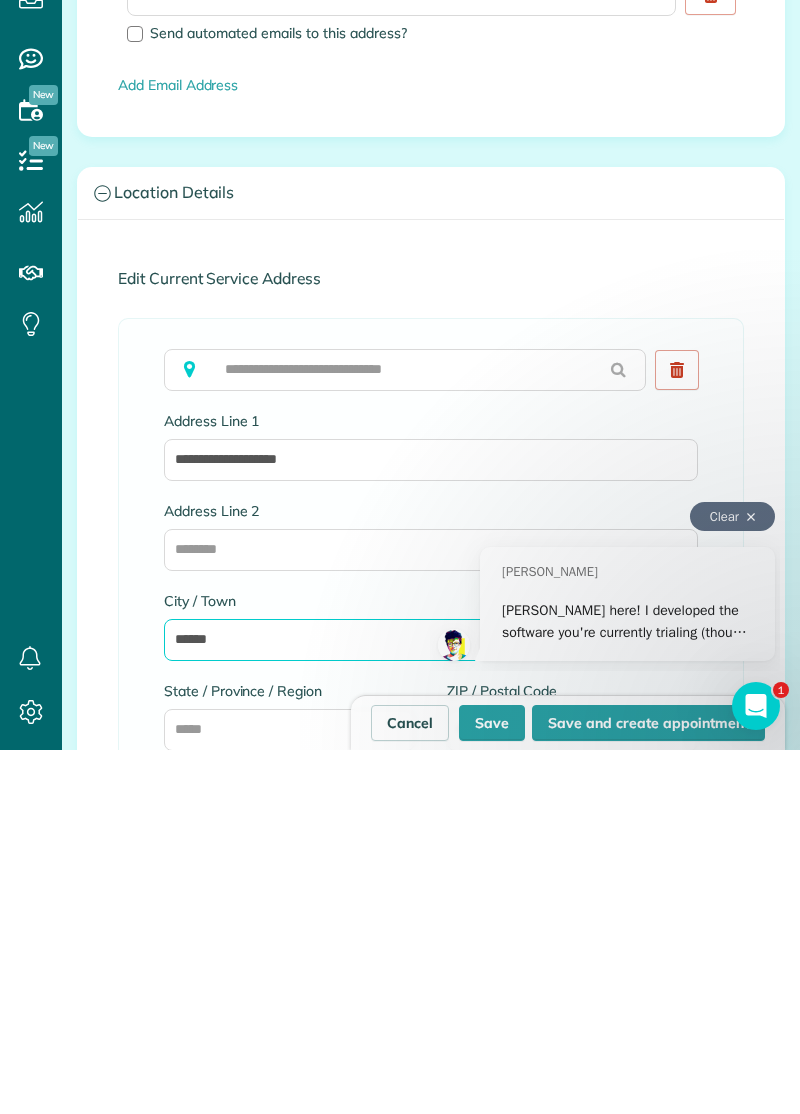 scroll, scrollTop: 1105, scrollLeft: 0, axis: vertical 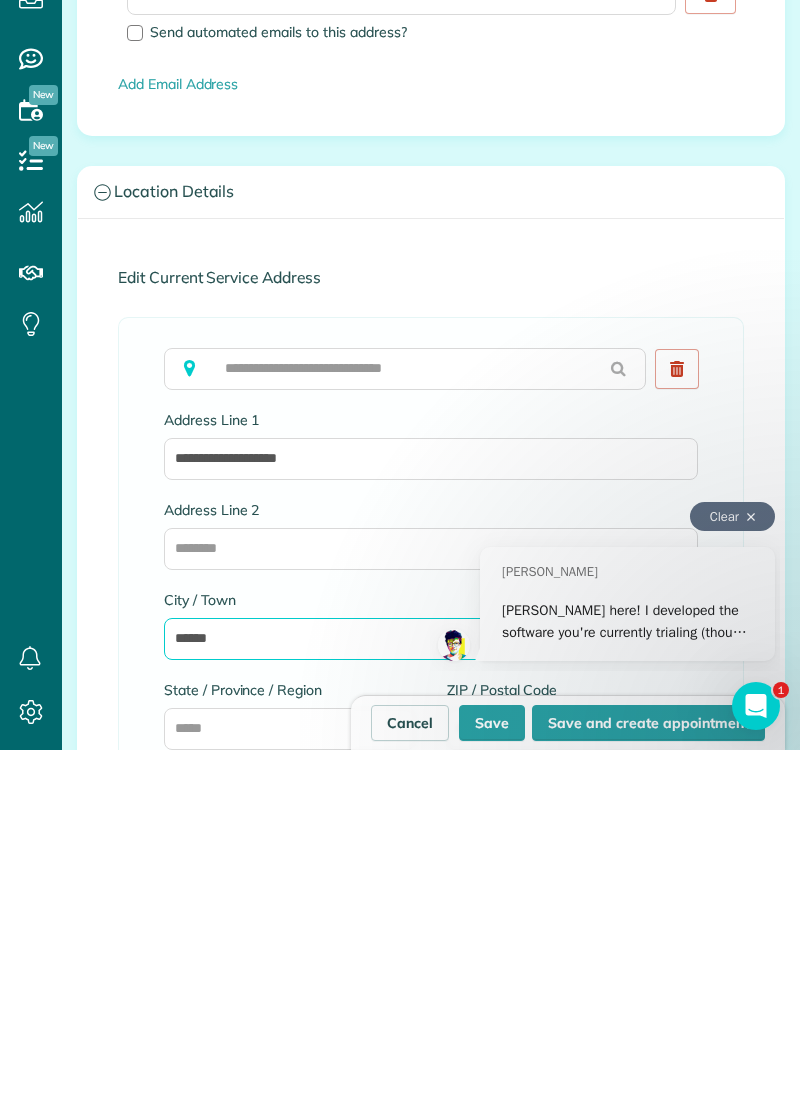 type on "******" 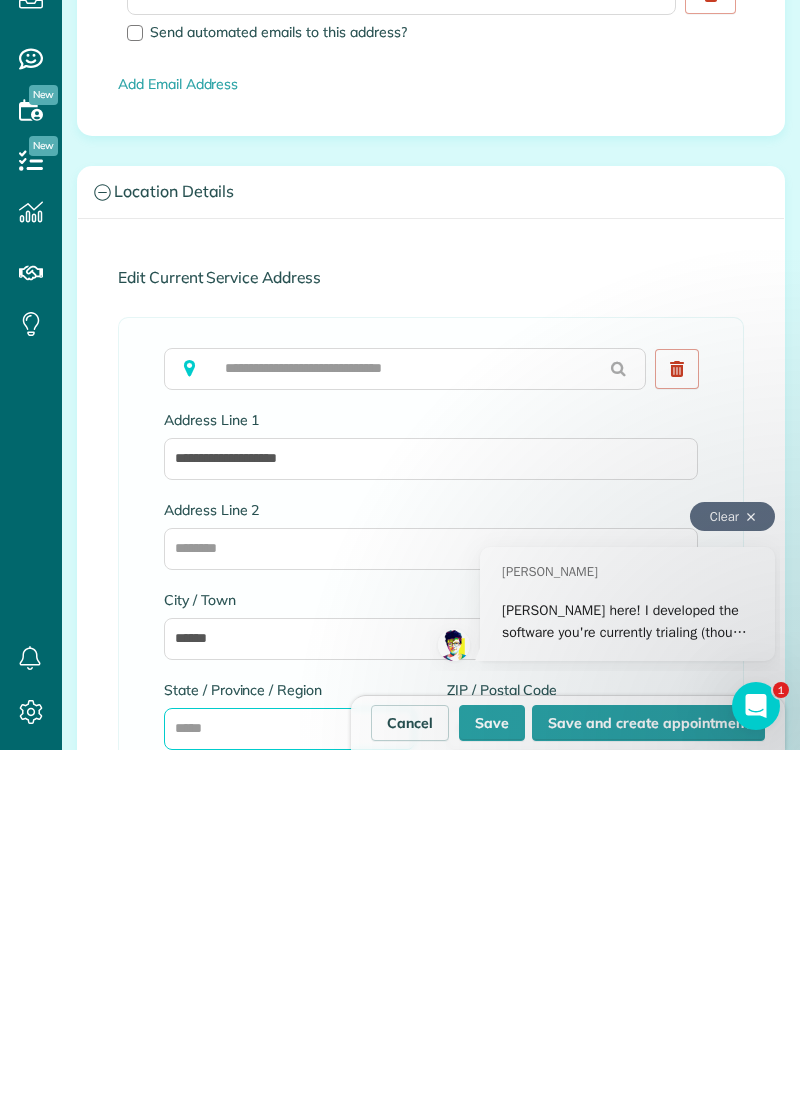 click on "State / Province / Region" at bounding box center (289, 1093) 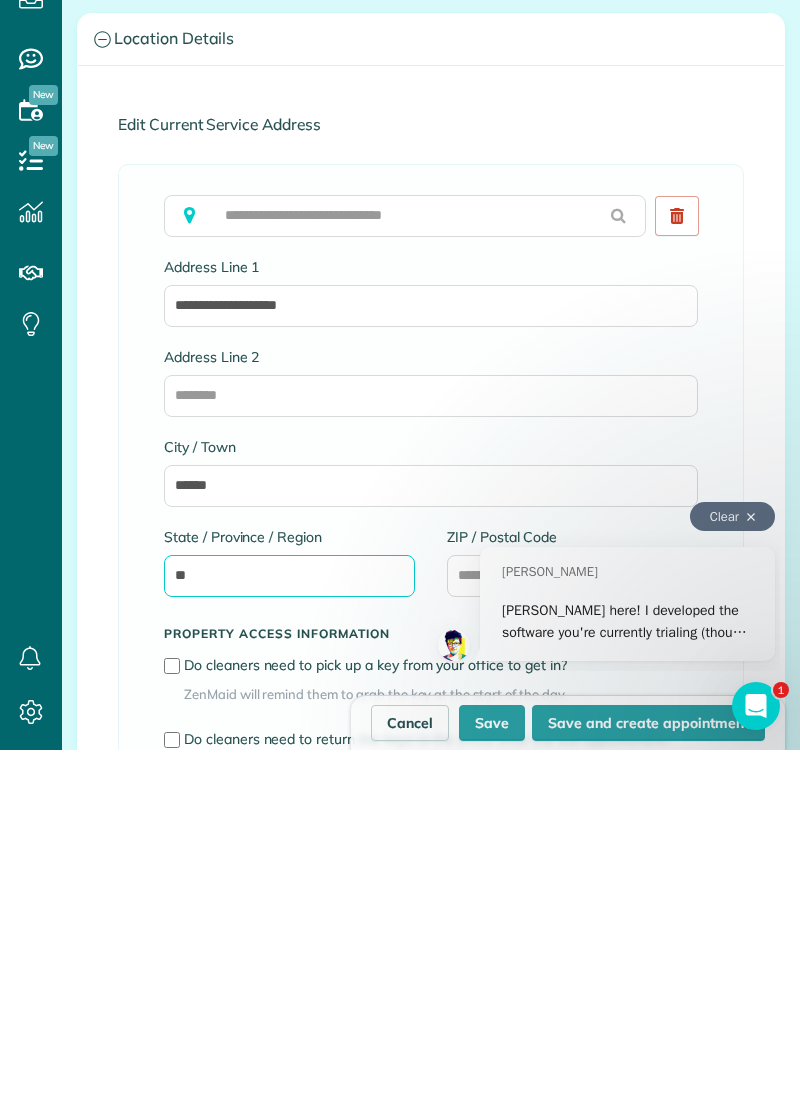 scroll, scrollTop: 1260, scrollLeft: 0, axis: vertical 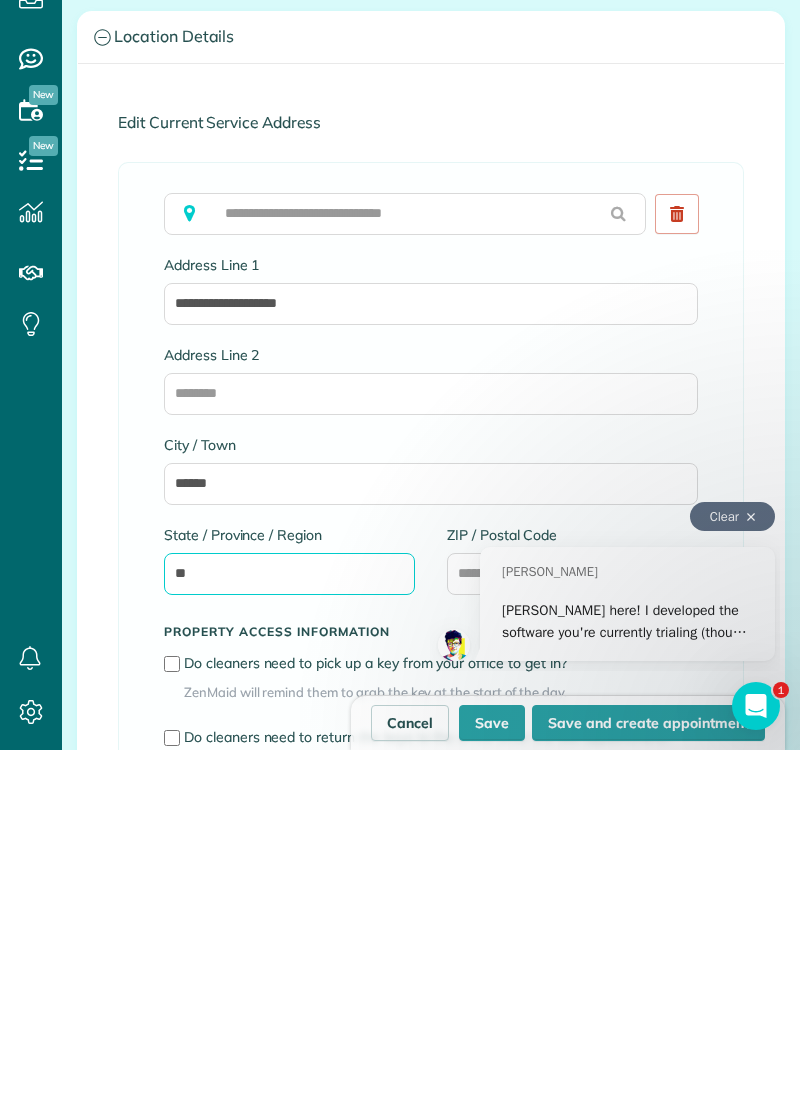type on "**" 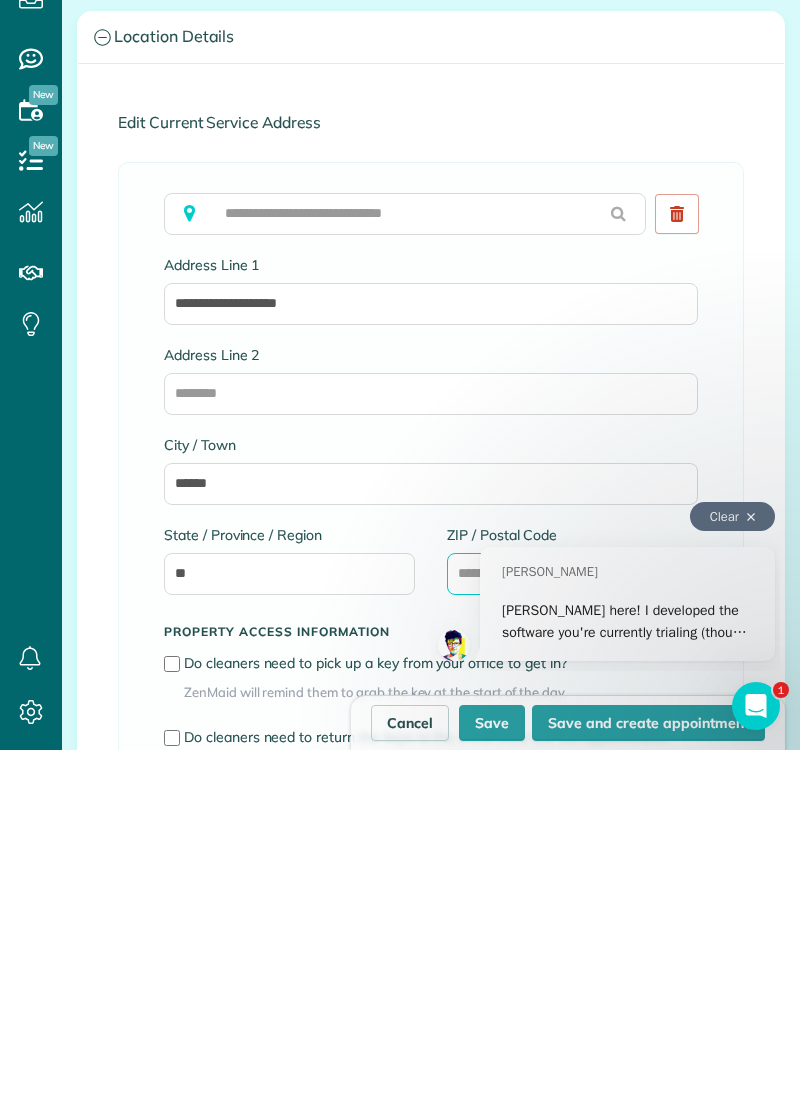 click on "ZIP / Postal Code" at bounding box center [572, 938] 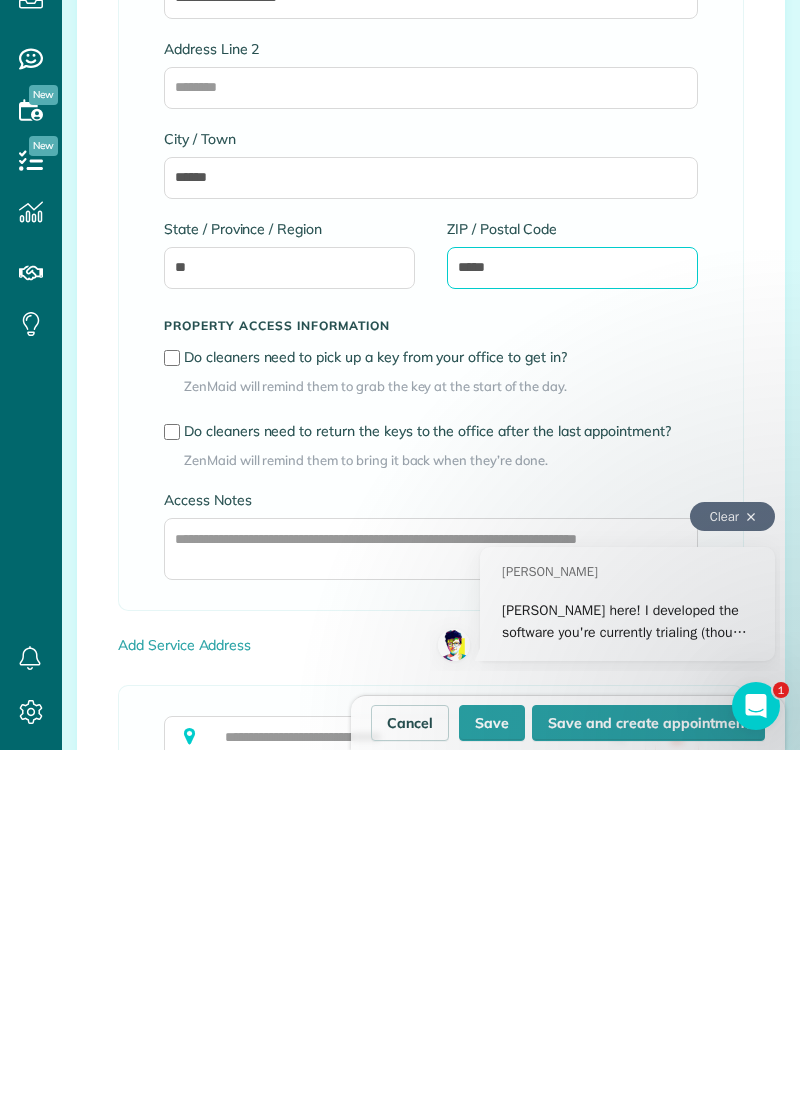 scroll, scrollTop: 1563, scrollLeft: 0, axis: vertical 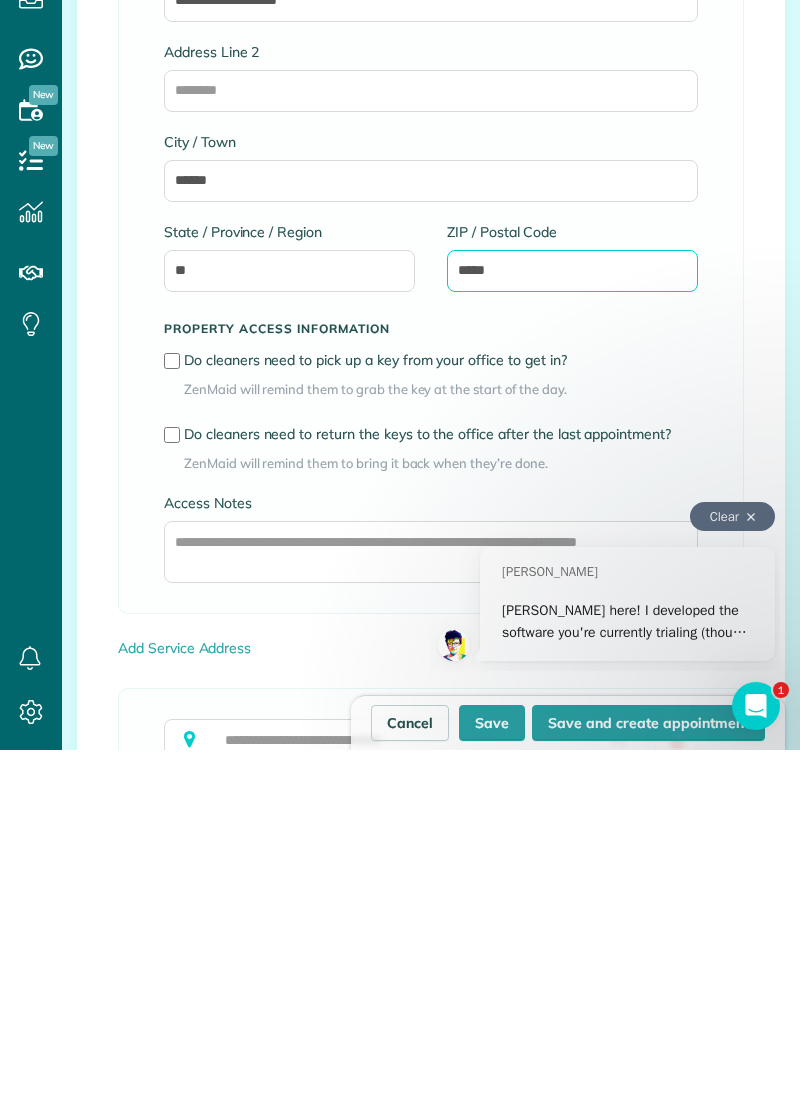 type on "*****" 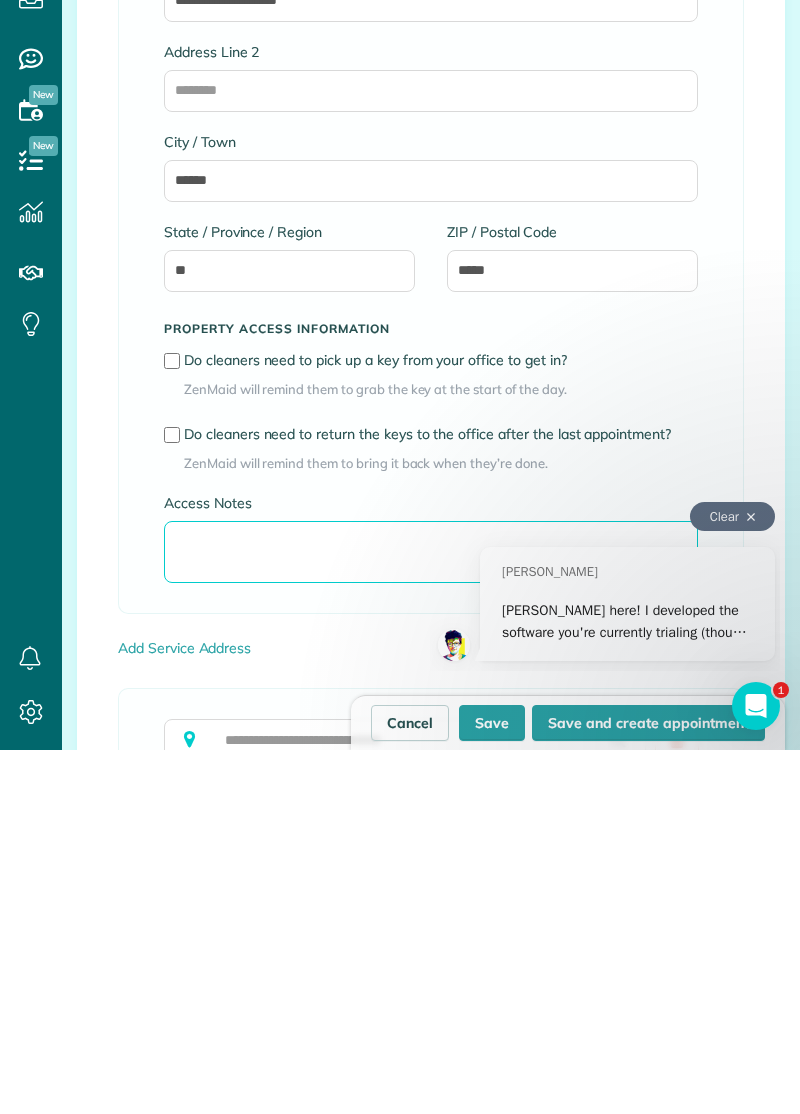 click on "Access Notes" at bounding box center [431, 916] 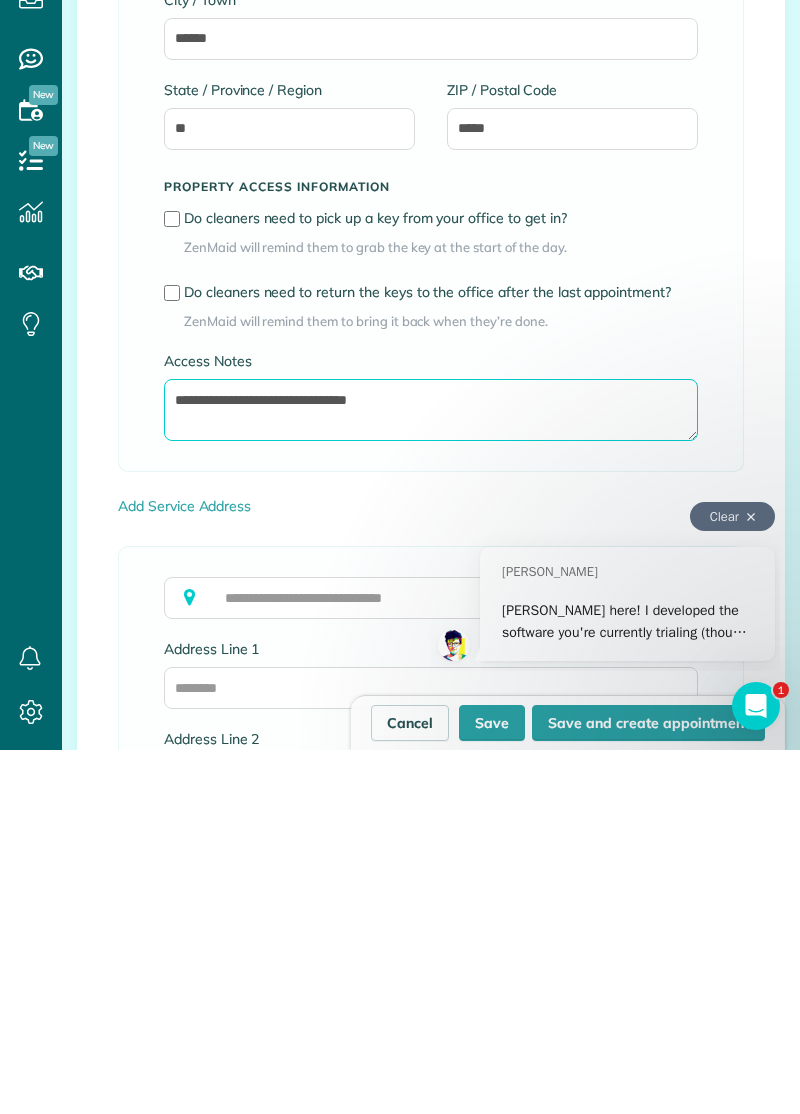 scroll, scrollTop: 1706, scrollLeft: 0, axis: vertical 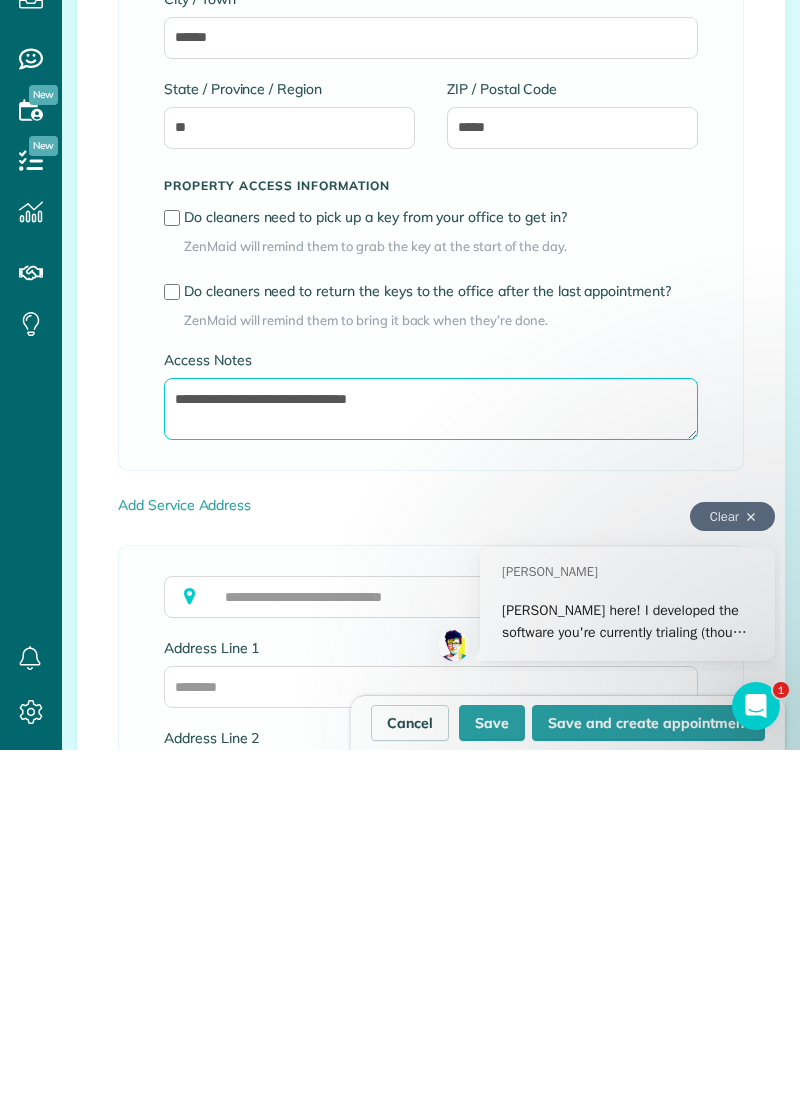 type on "**********" 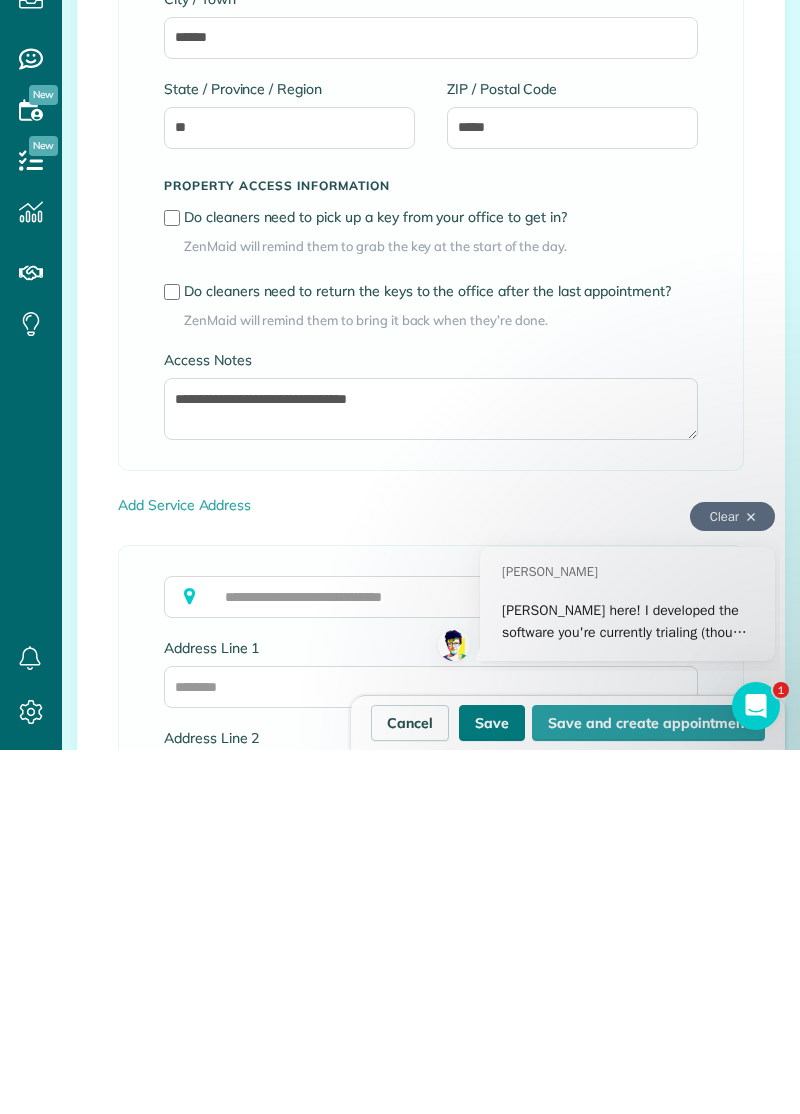 click on "Save" at bounding box center [492, 1087] 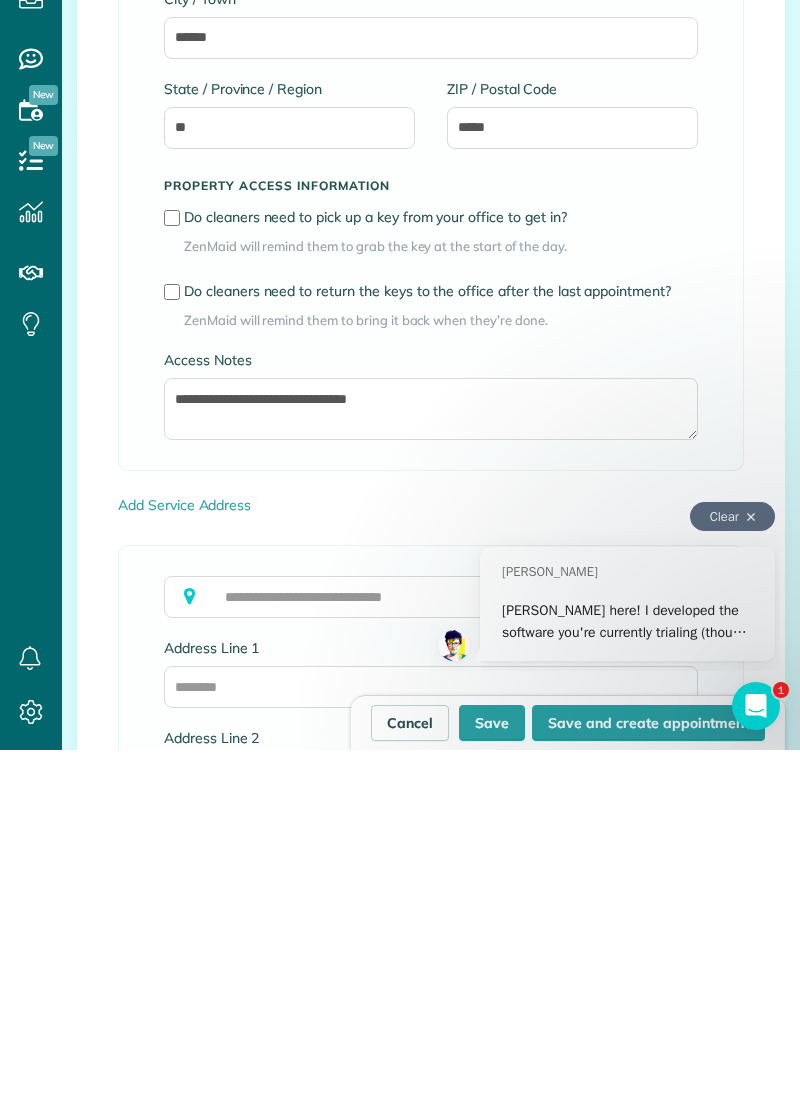 type on "**********" 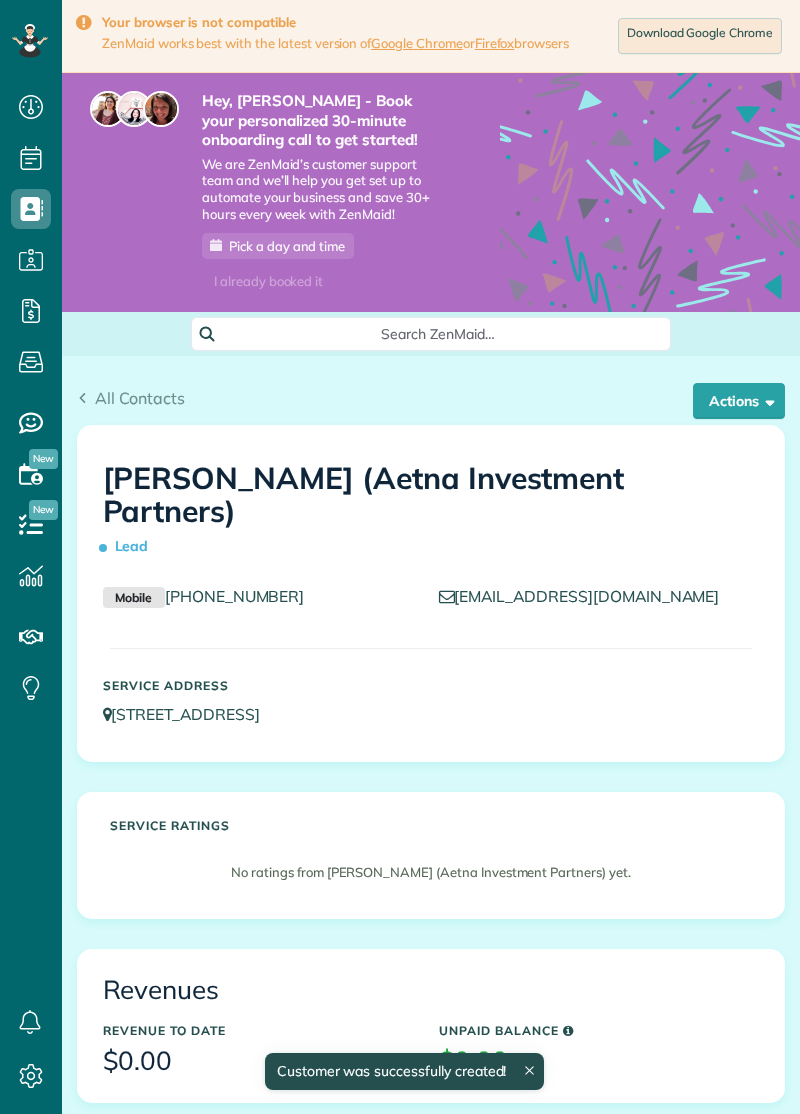scroll, scrollTop: 0, scrollLeft: 0, axis: both 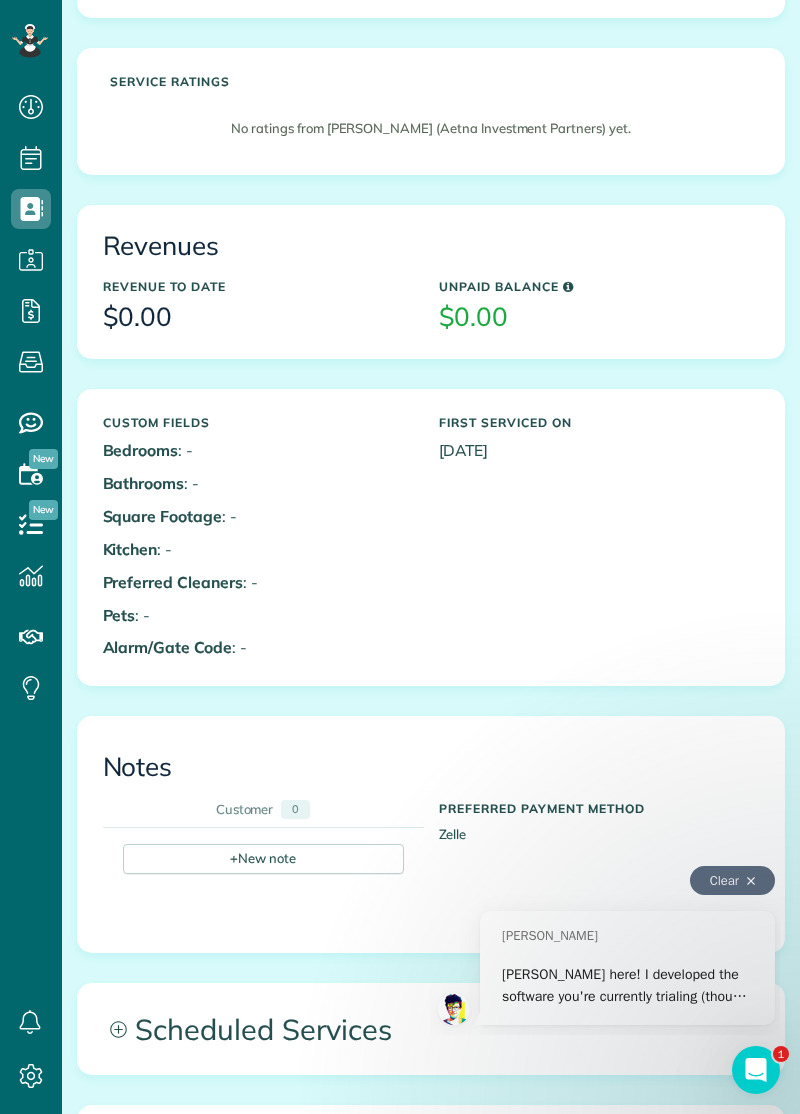 click on "Square Footage :
-" at bounding box center [263, 516] 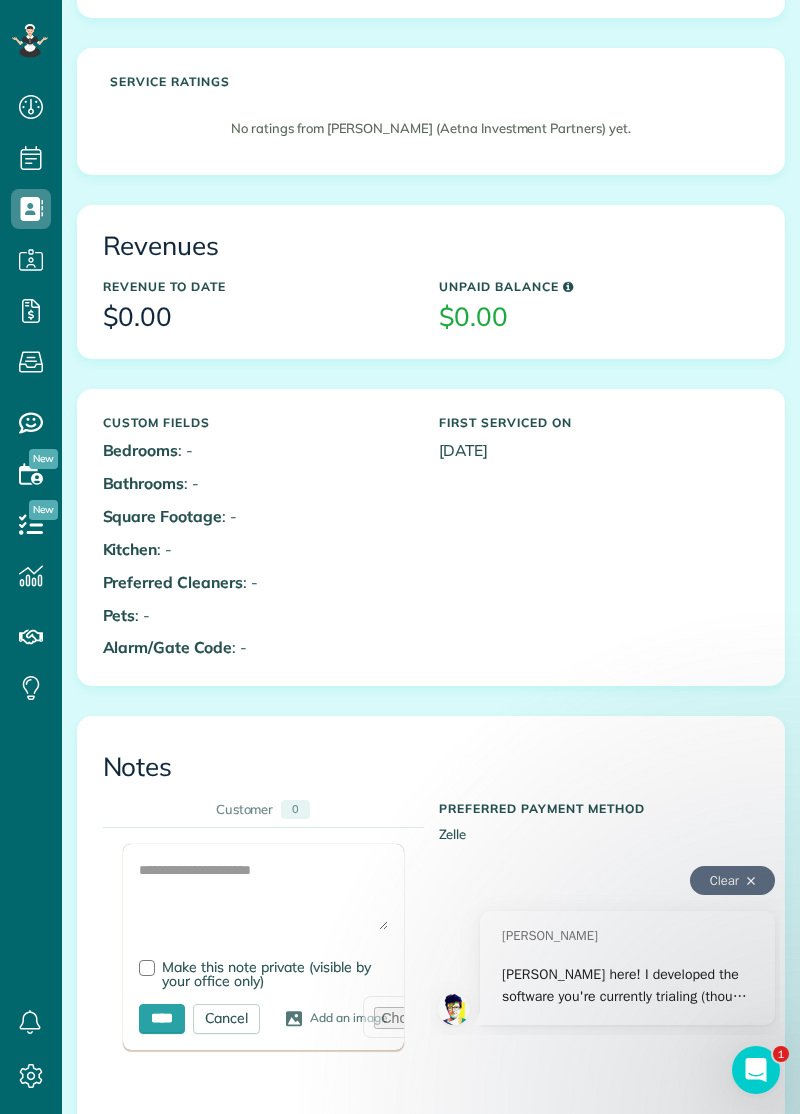click at bounding box center (147, 968) 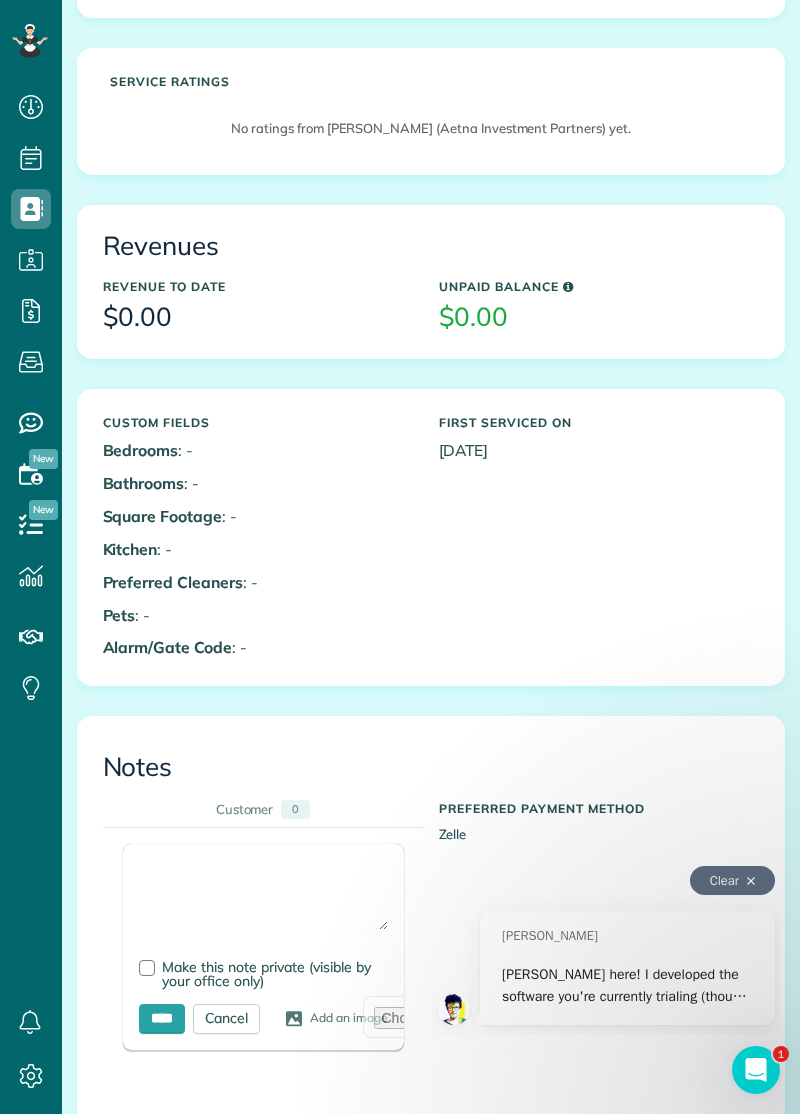 click at bounding box center (263, 895) 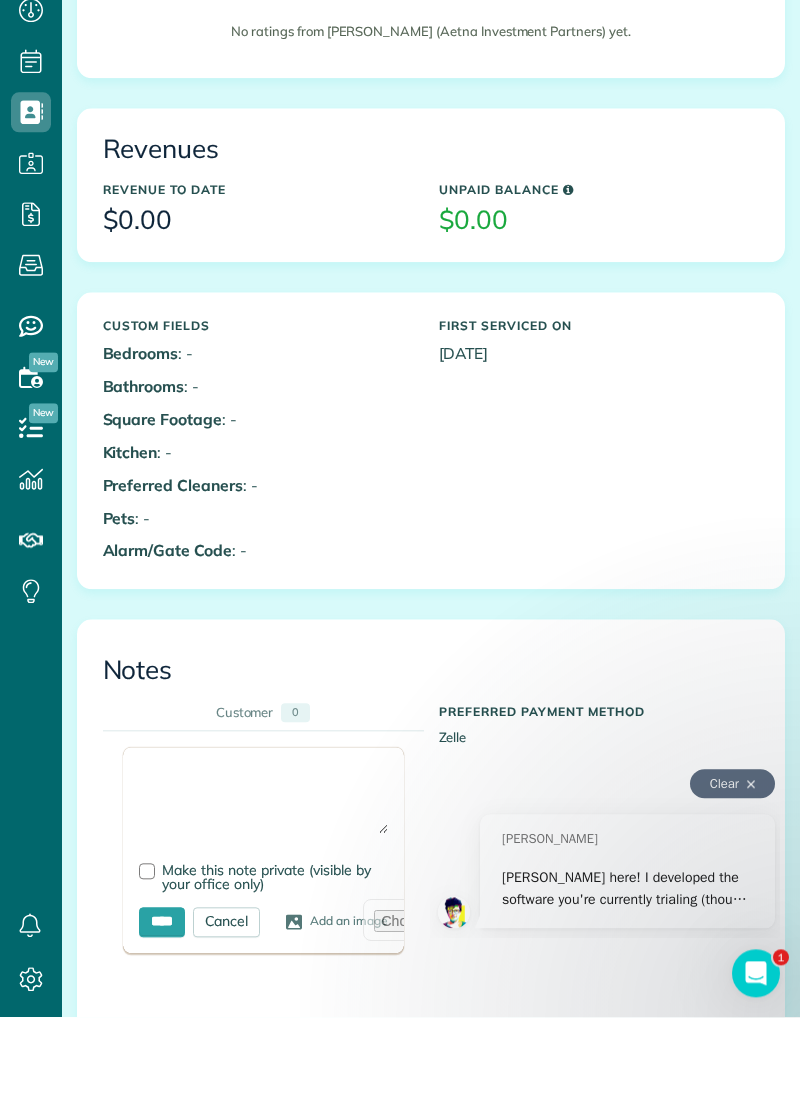 scroll, scrollTop: 94, scrollLeft: 0, axis: vertical 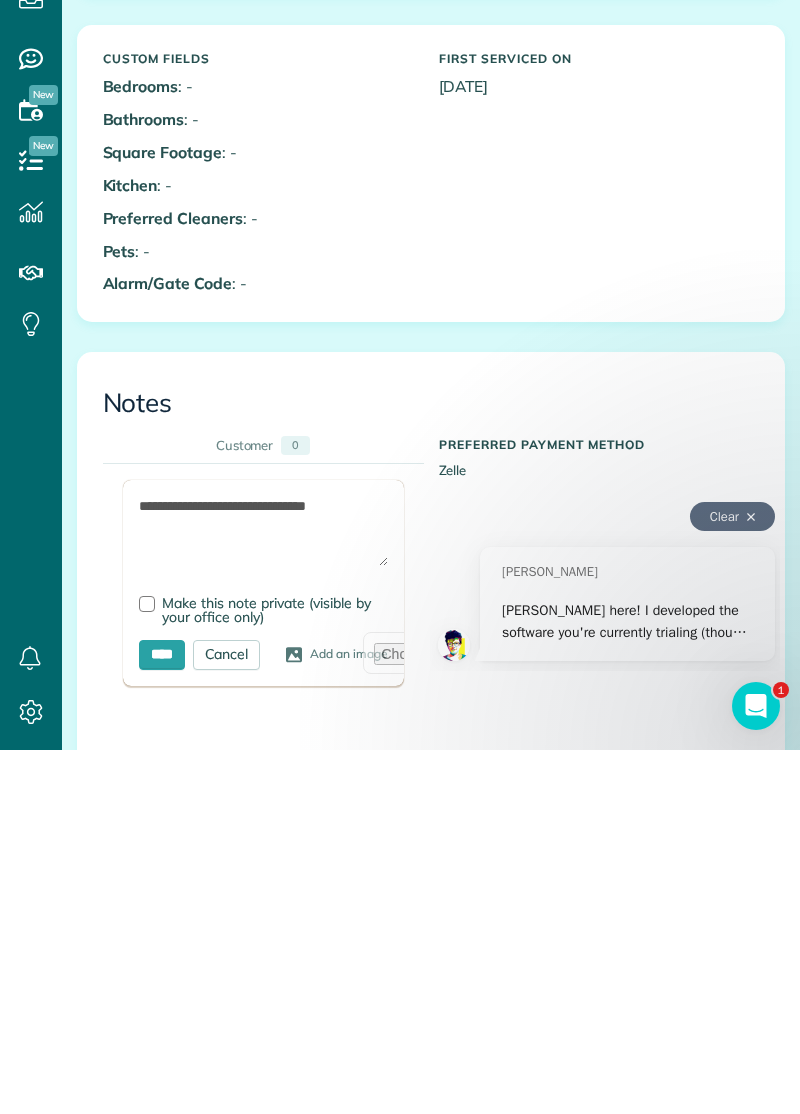 click on "**********" at bounding box center (263, 895) 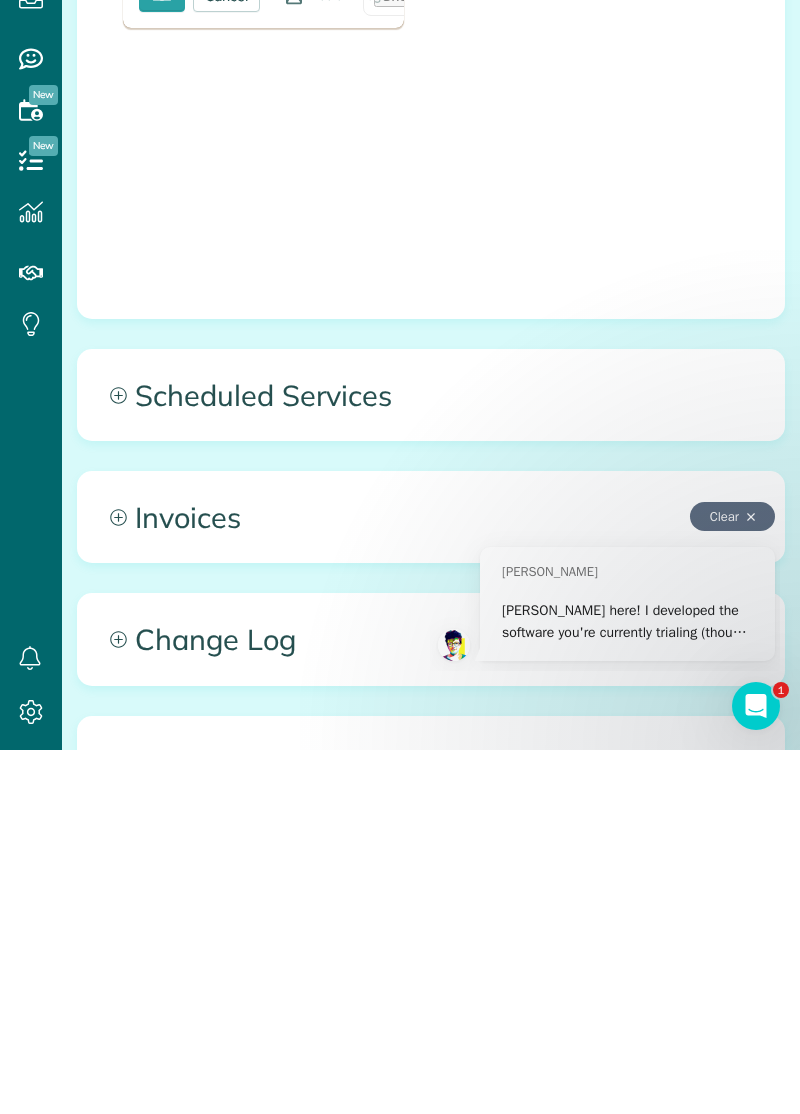 scroll, scrollTop: 1403, scrollLeft: 0, axis: vertical 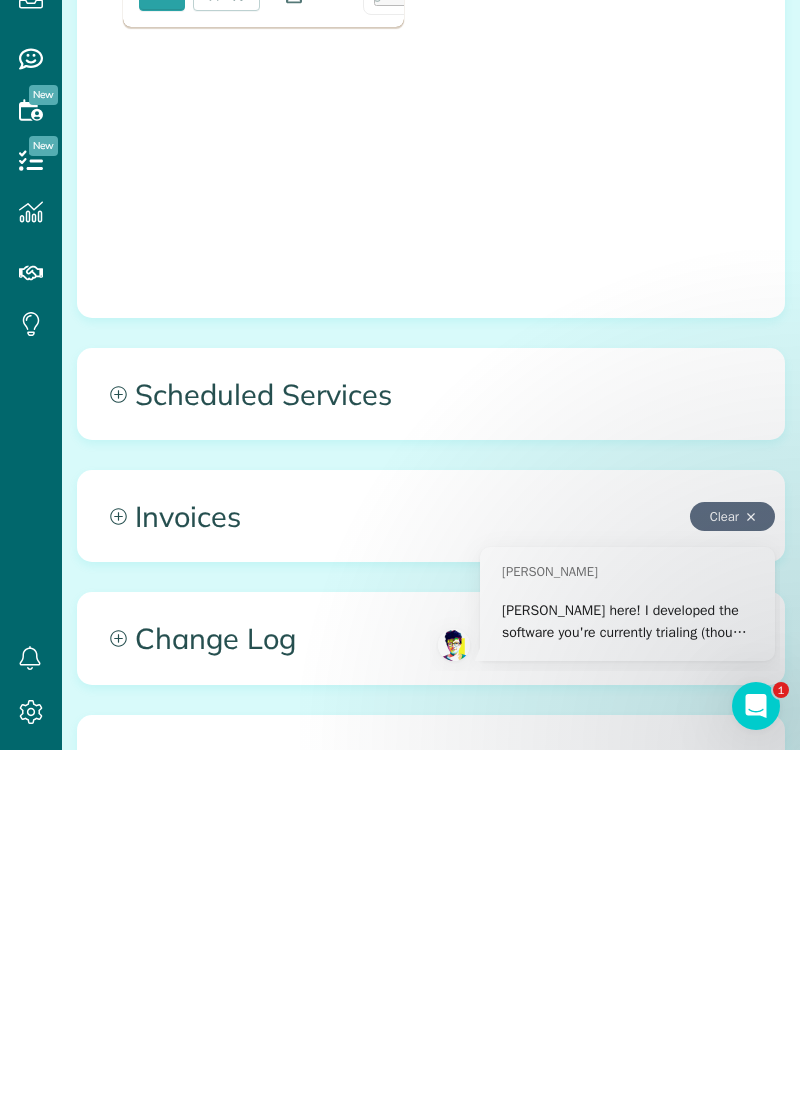 type on "**********" 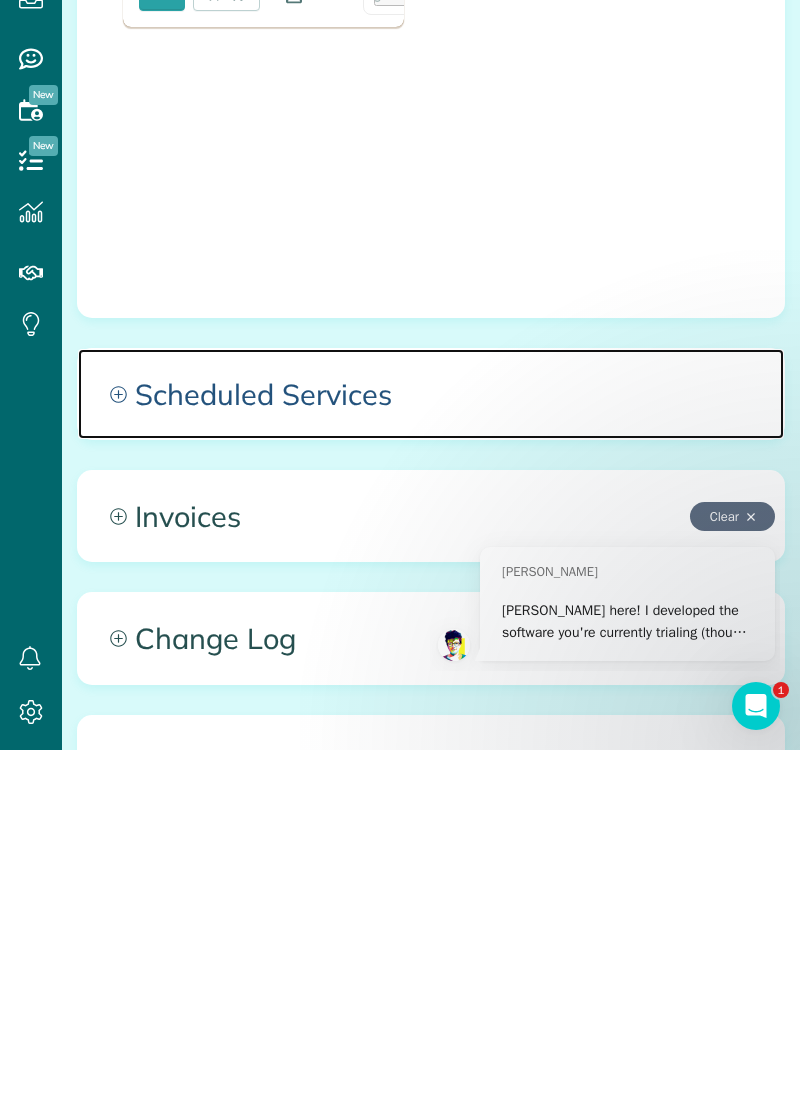 click on "Scheduled Services" at bounding box center (431, 758) 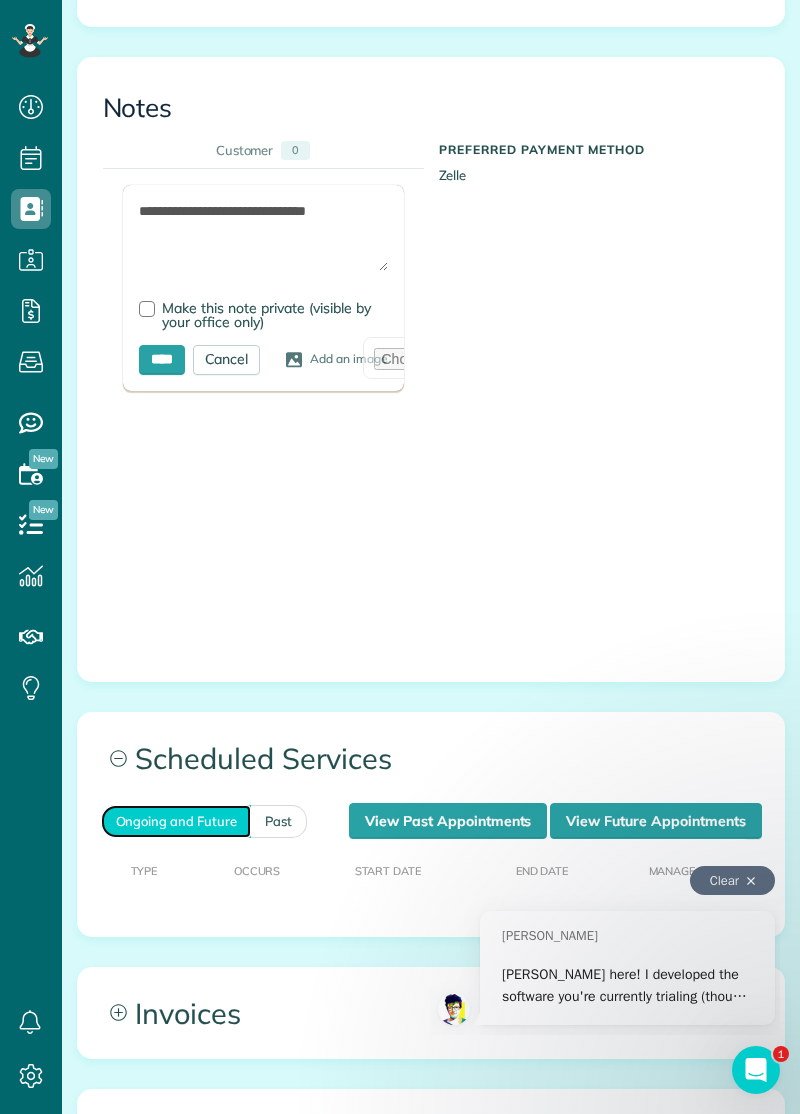 click on "Ongoing and Future" at bounding box center (176, 821) 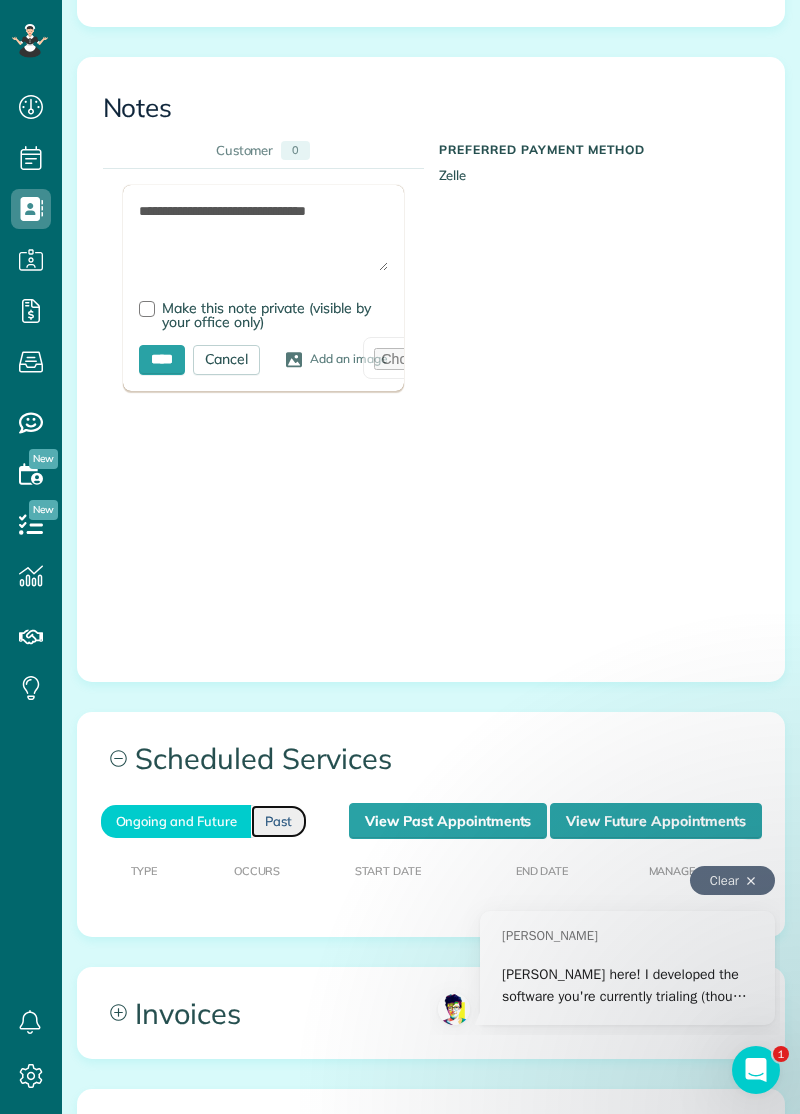 click on "Past" at bounding box center (279, 821) 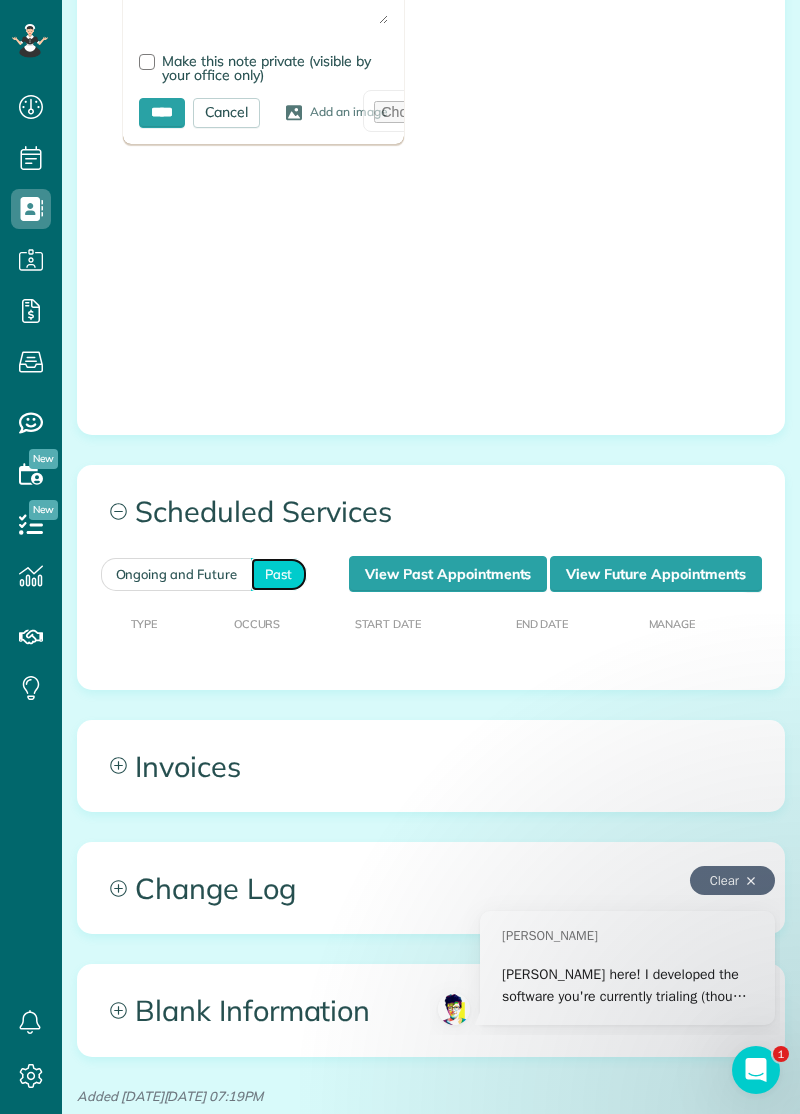 scroll, scrollTop: 1666, scrollLeft: 0, axis: vertical 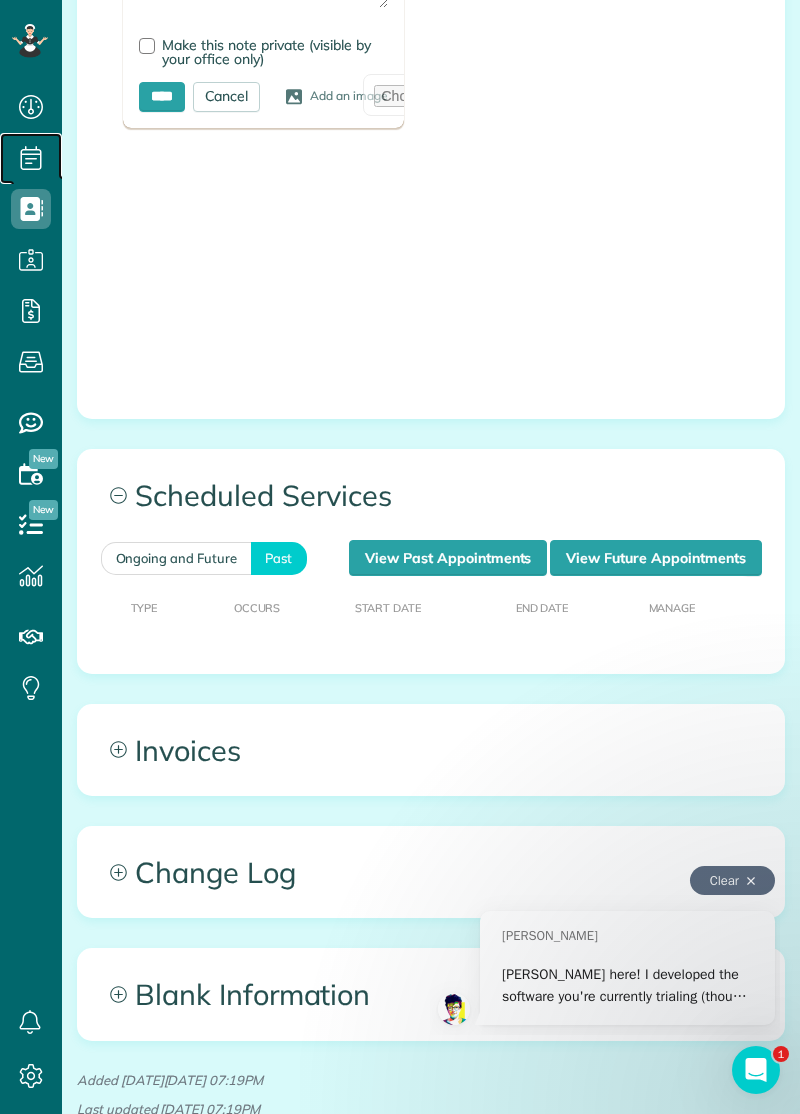 click 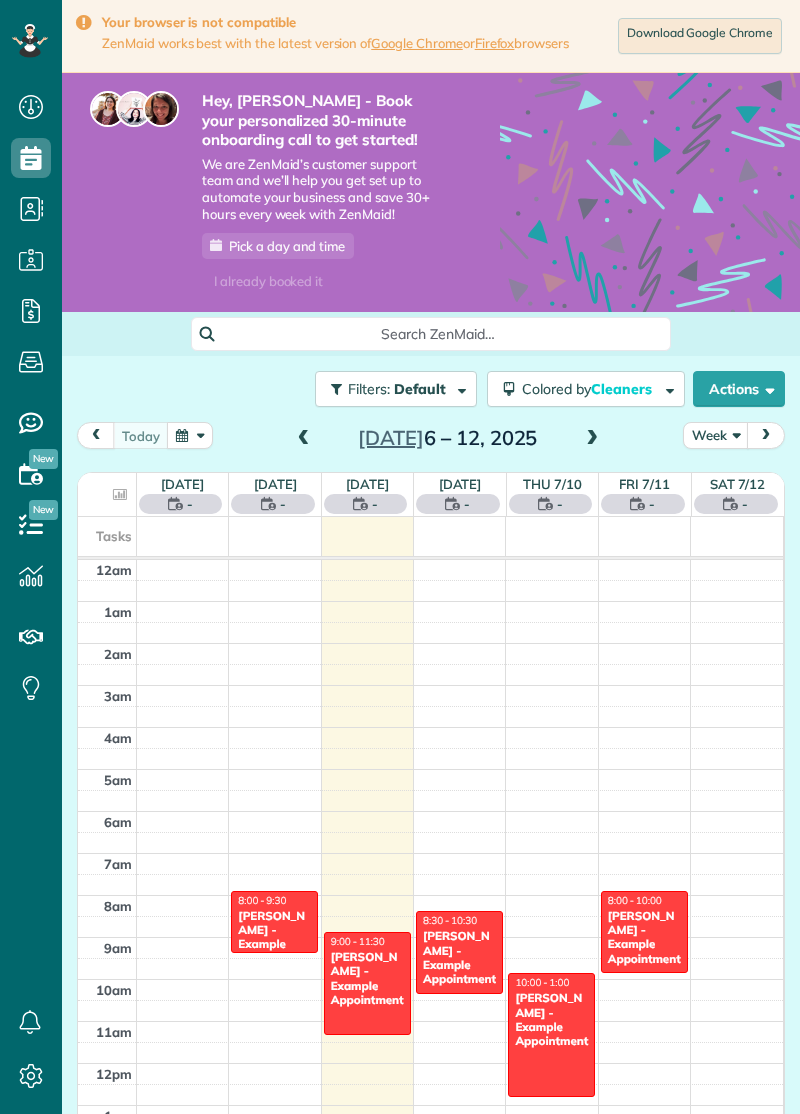 scroll, scrollTop: 0, scrollLeft: 0, axis: both 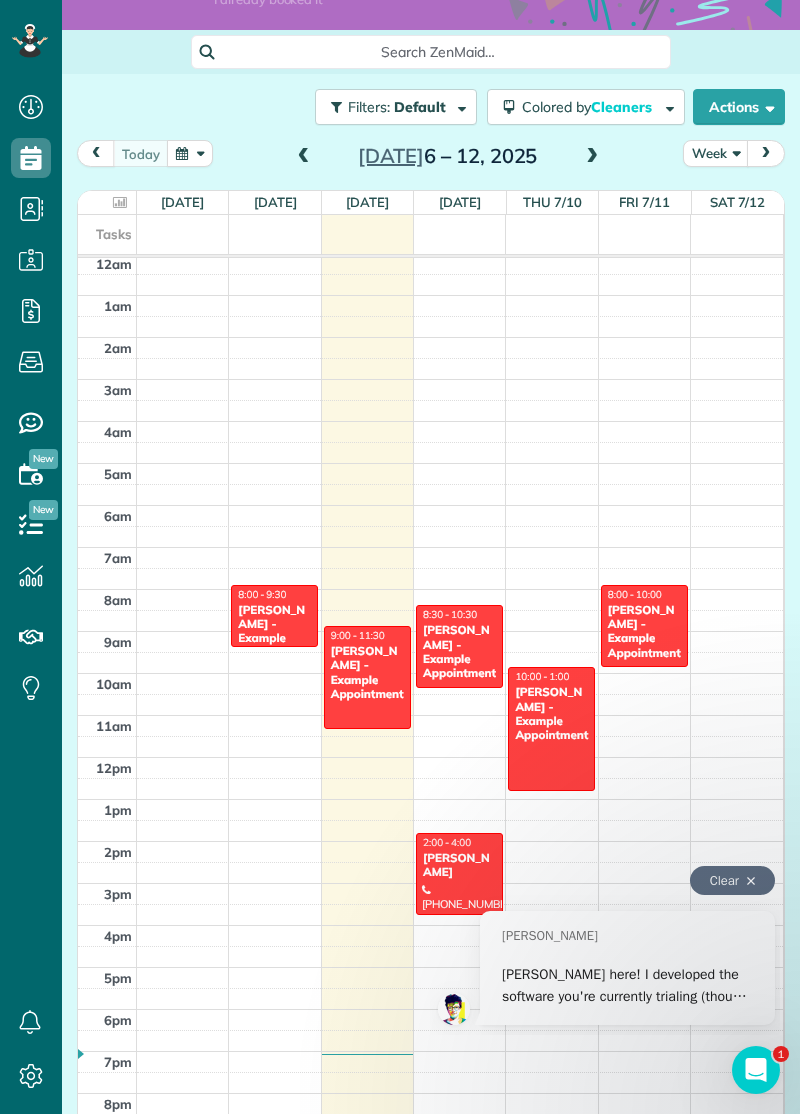click on "Clear" at bounding box center (605, 875) 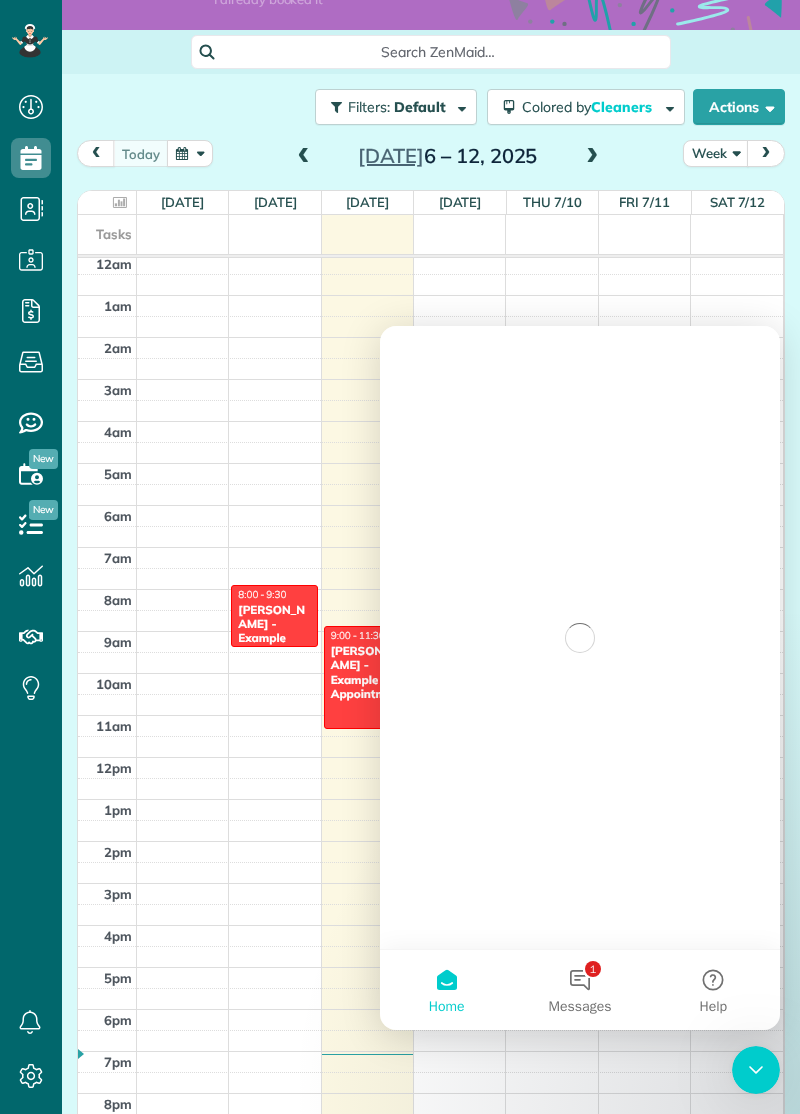 scroll, scrollTop: 0, scrollLeft: 0, axis: both 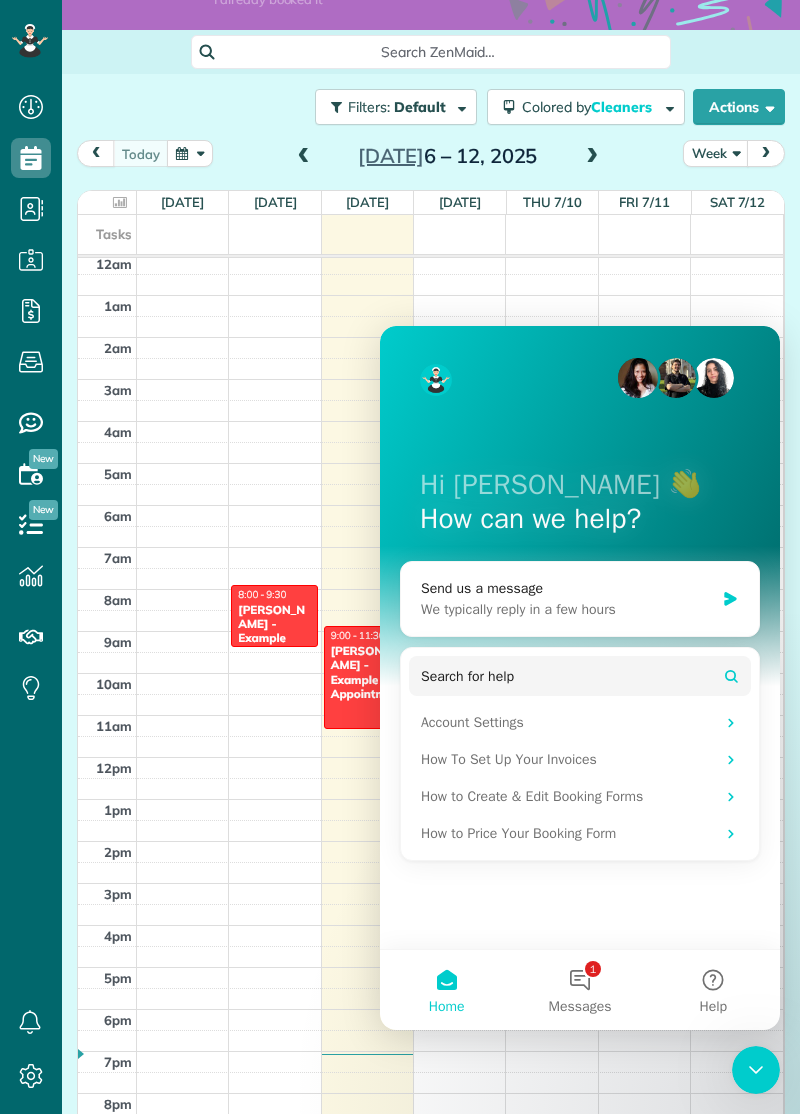 click 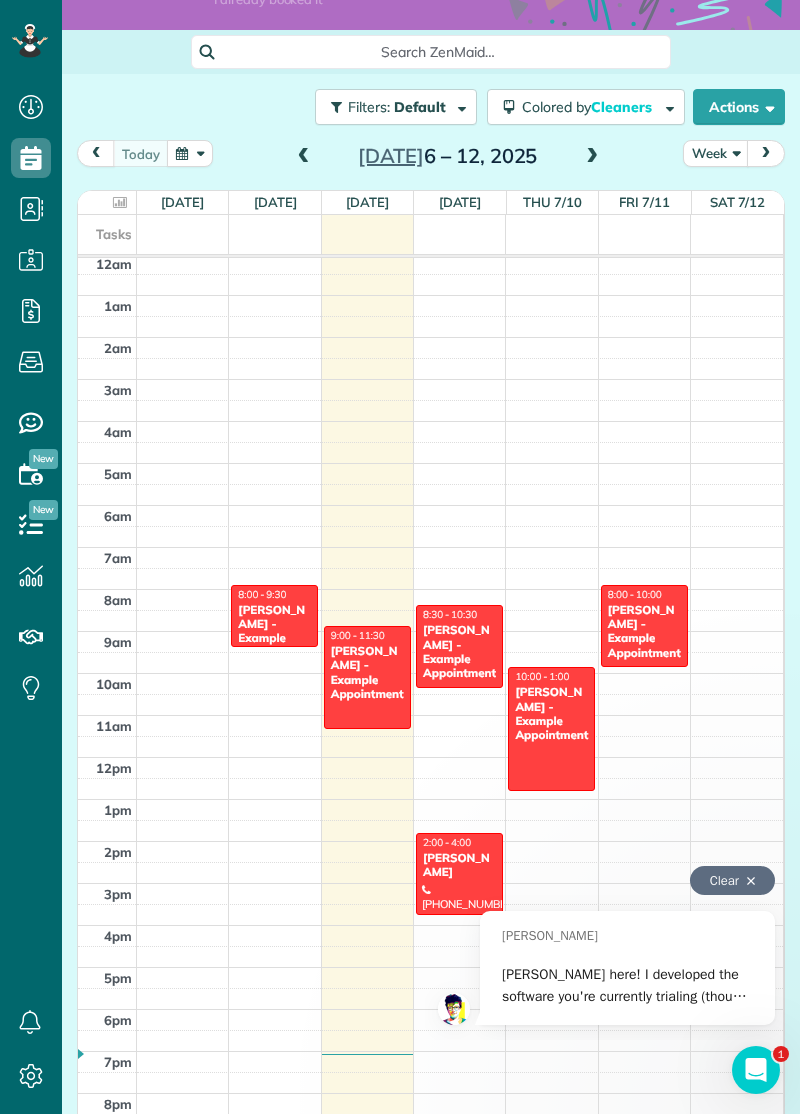 scroll, scrollTop: 0, scrollLeft: 0, axis: both 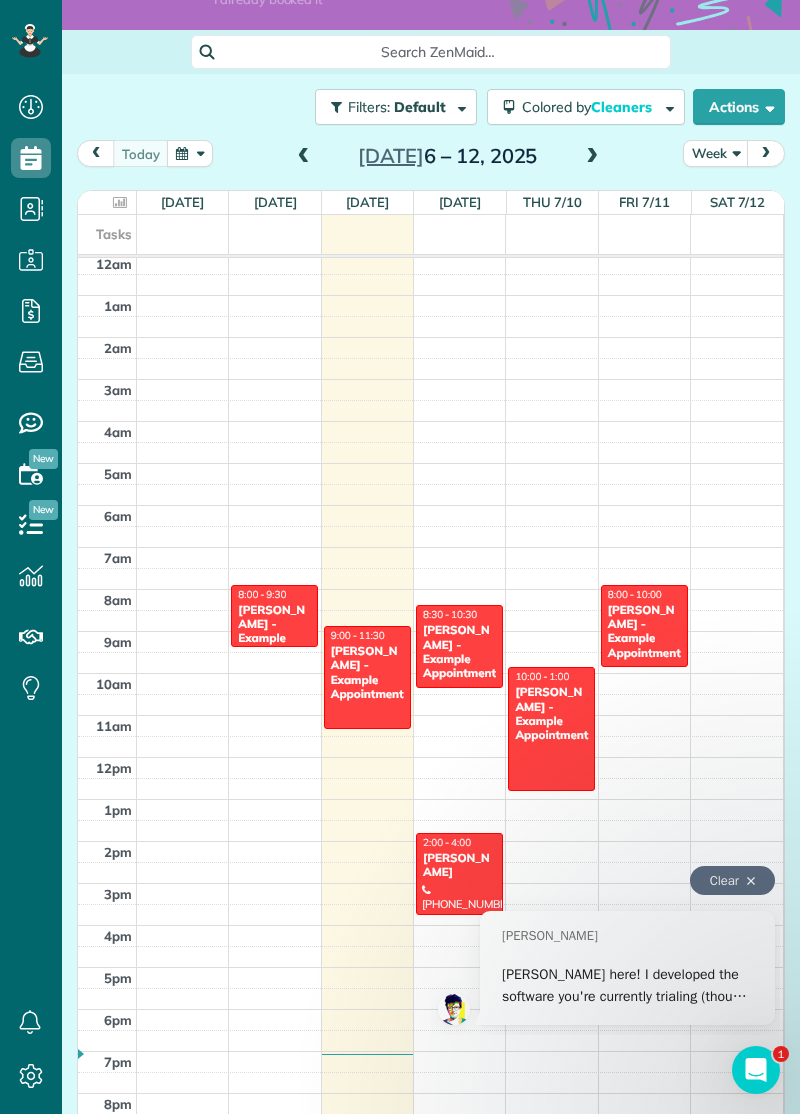 click on "Clear" at bounding box center (732, 880) 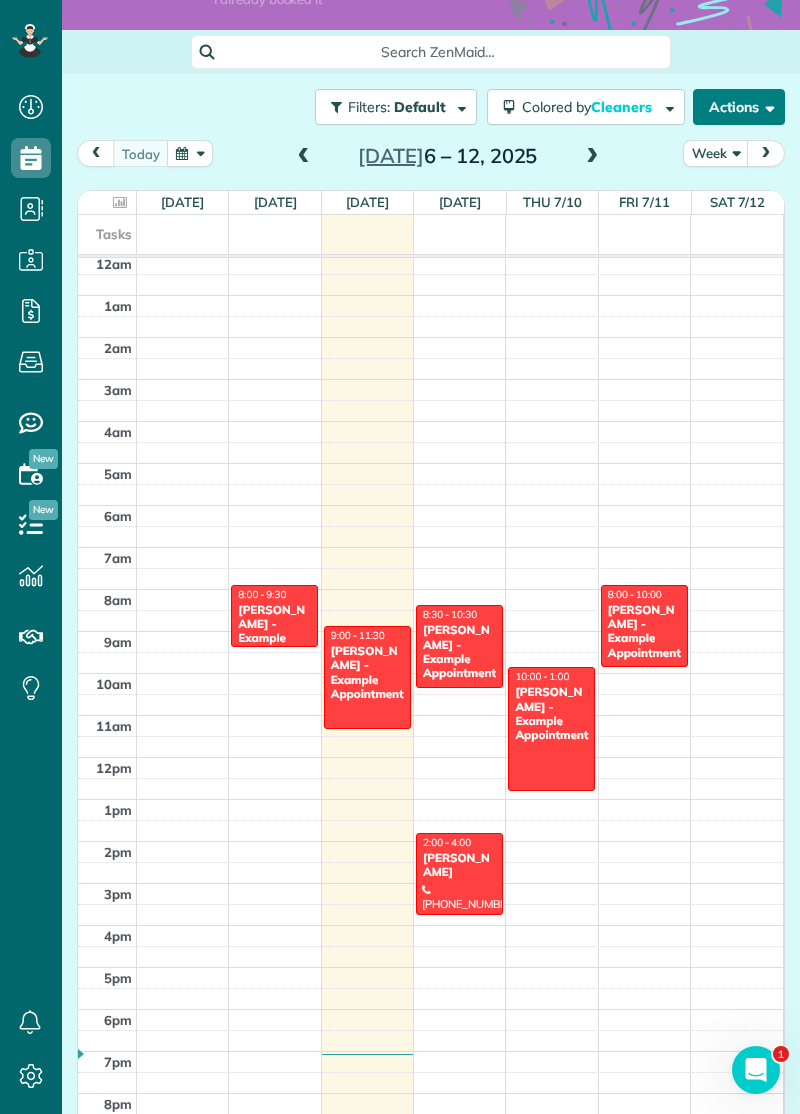 click on "Actions" at bounding box center [739, 107] 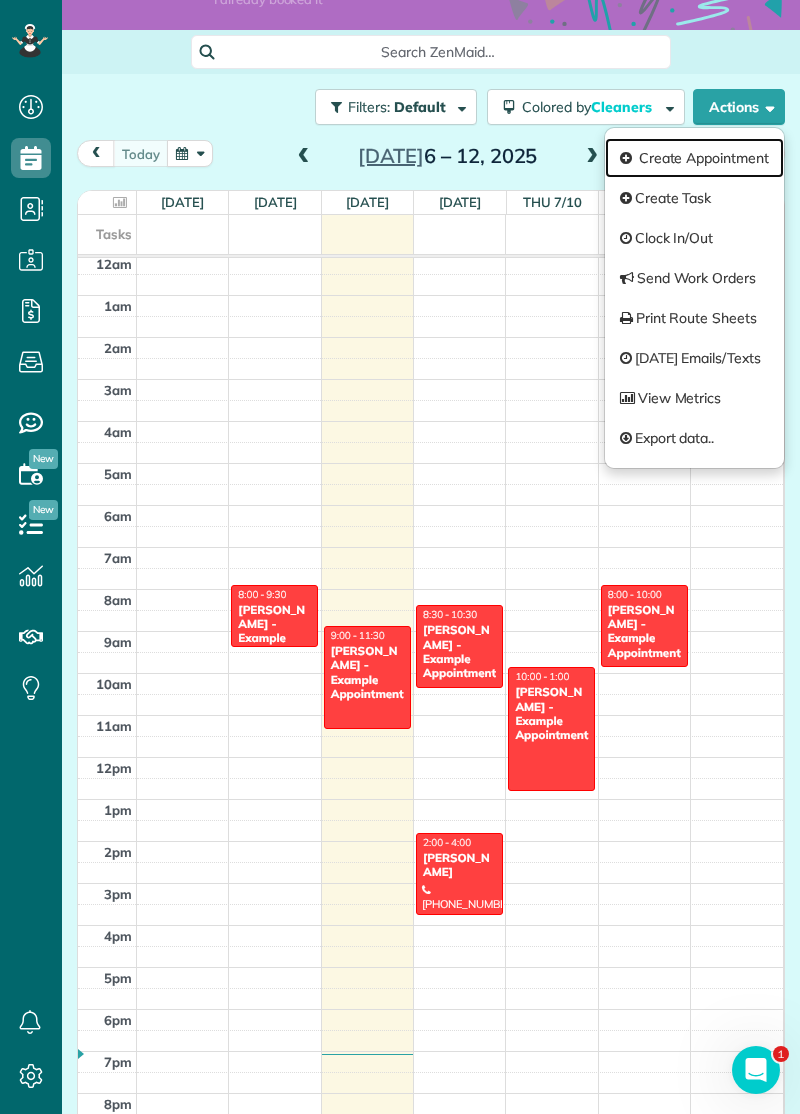click on "Create Appointment" at bounding box center (694, 158) 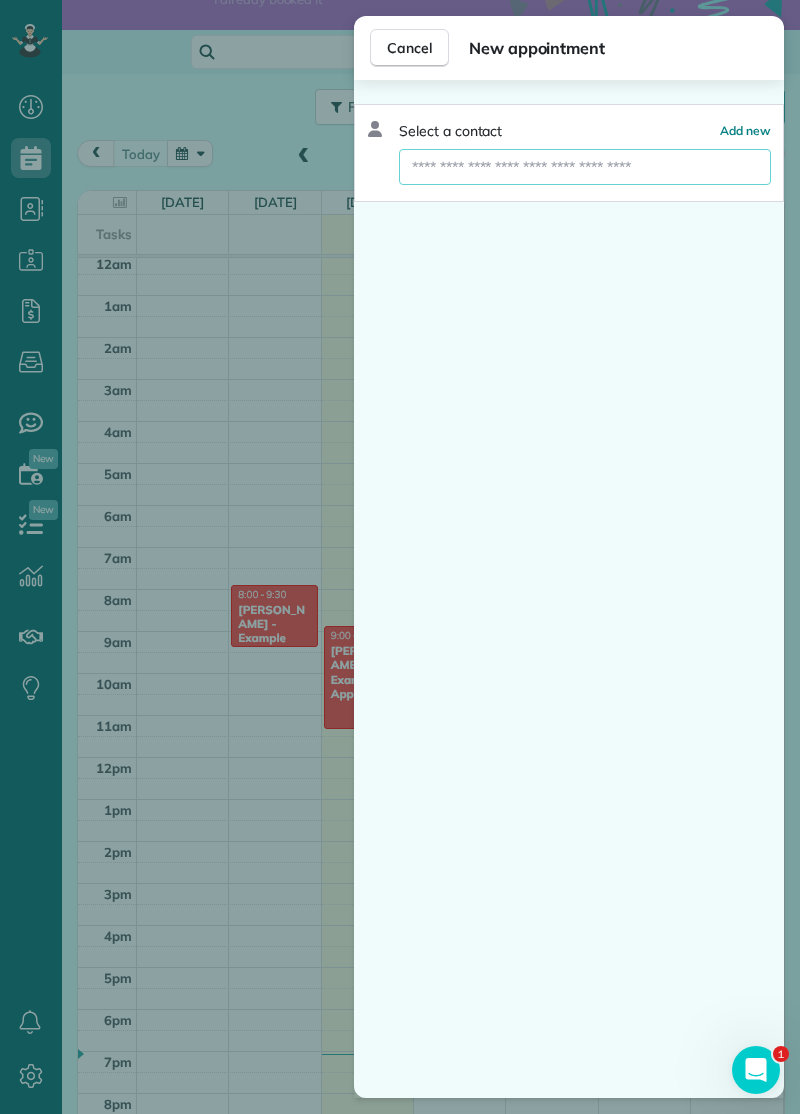 click at bounding box center [585, 167] 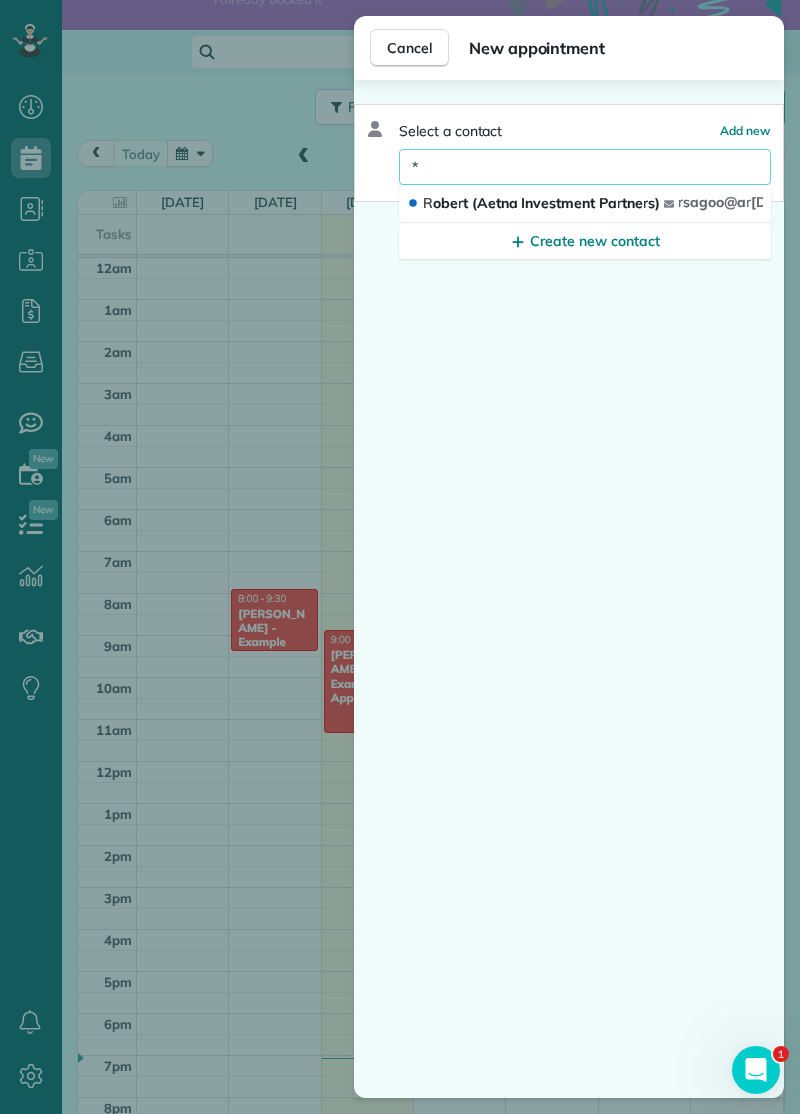 type on "**" 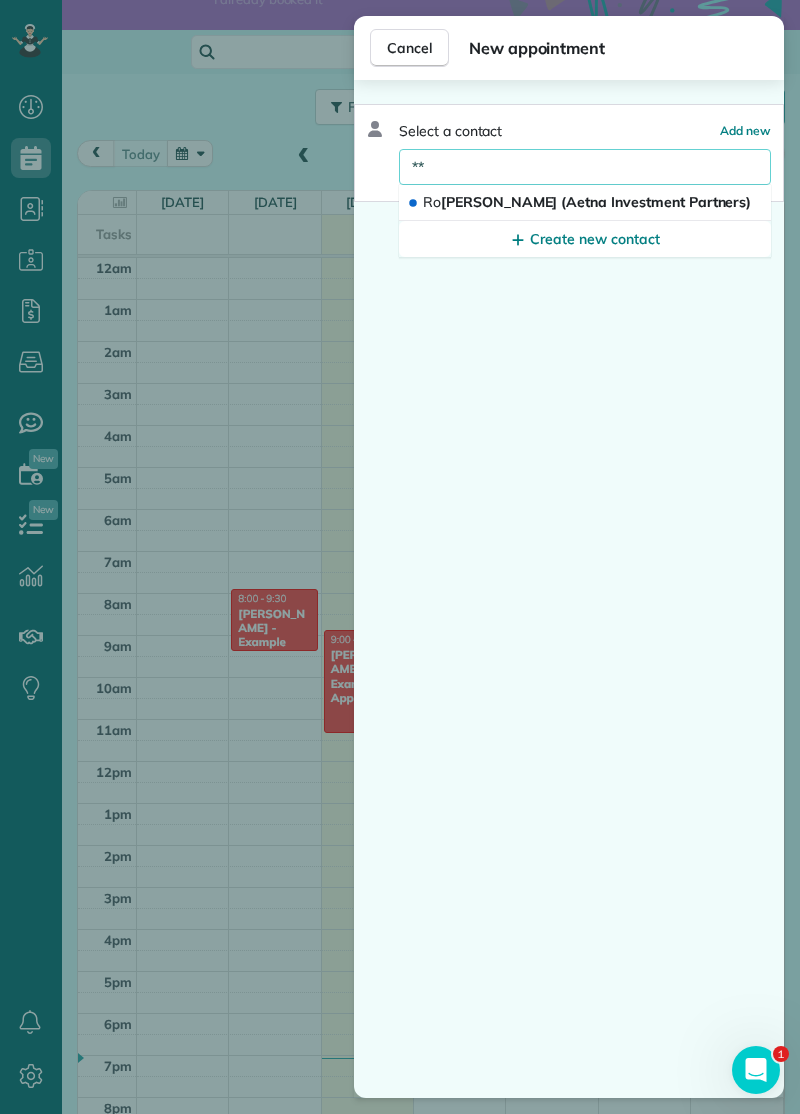 click on "Ro bert (Aetna Investment Partners)" at bounding box center [587, 202] 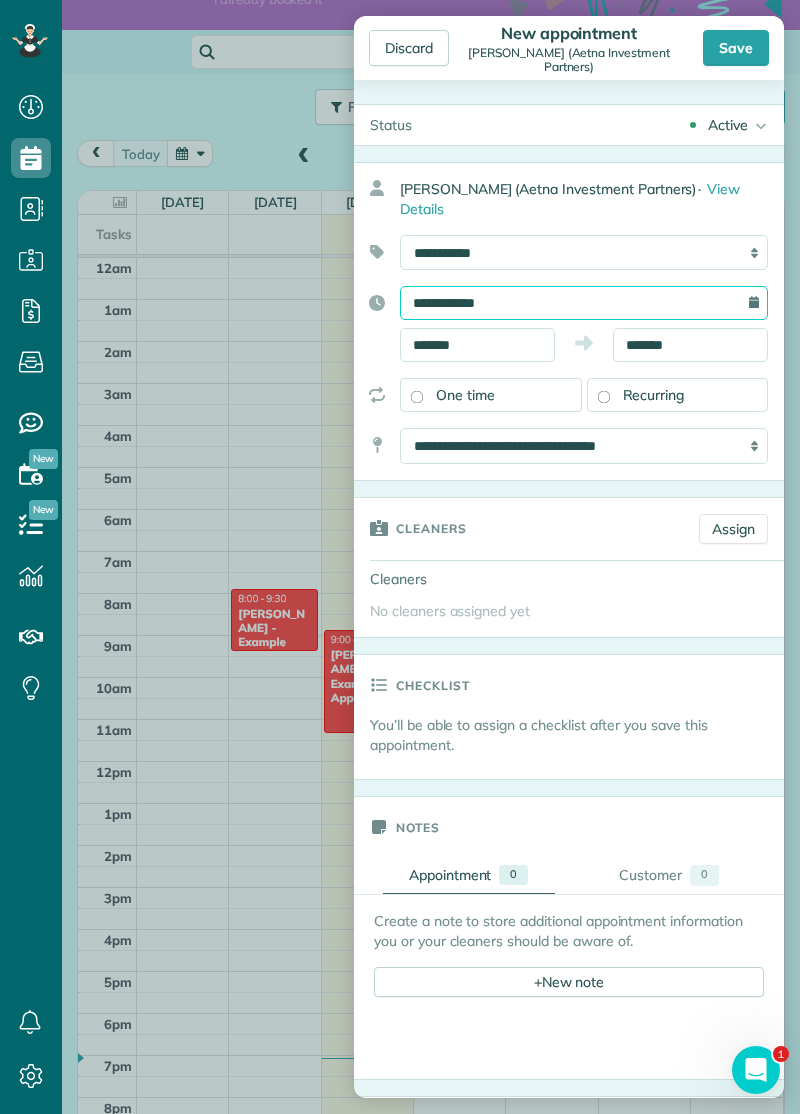 click on "**********" at bounding box center (584, 303) 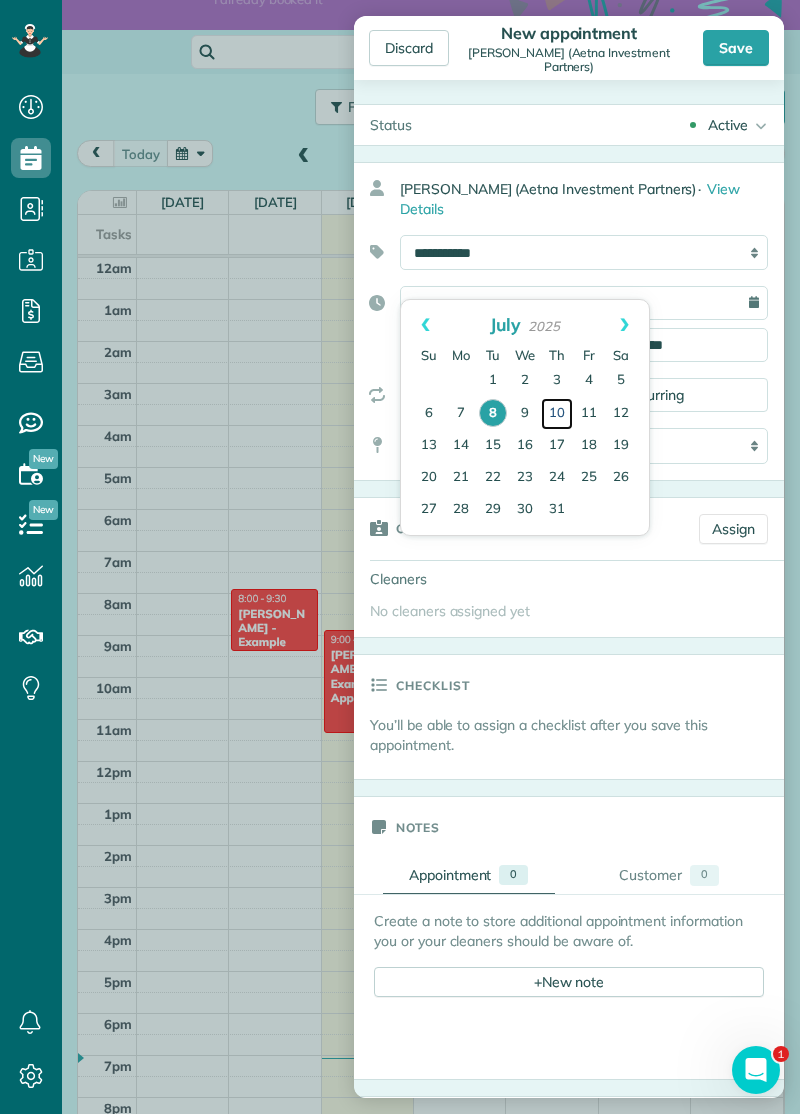 click on "10" at bounding box center (557, 414) 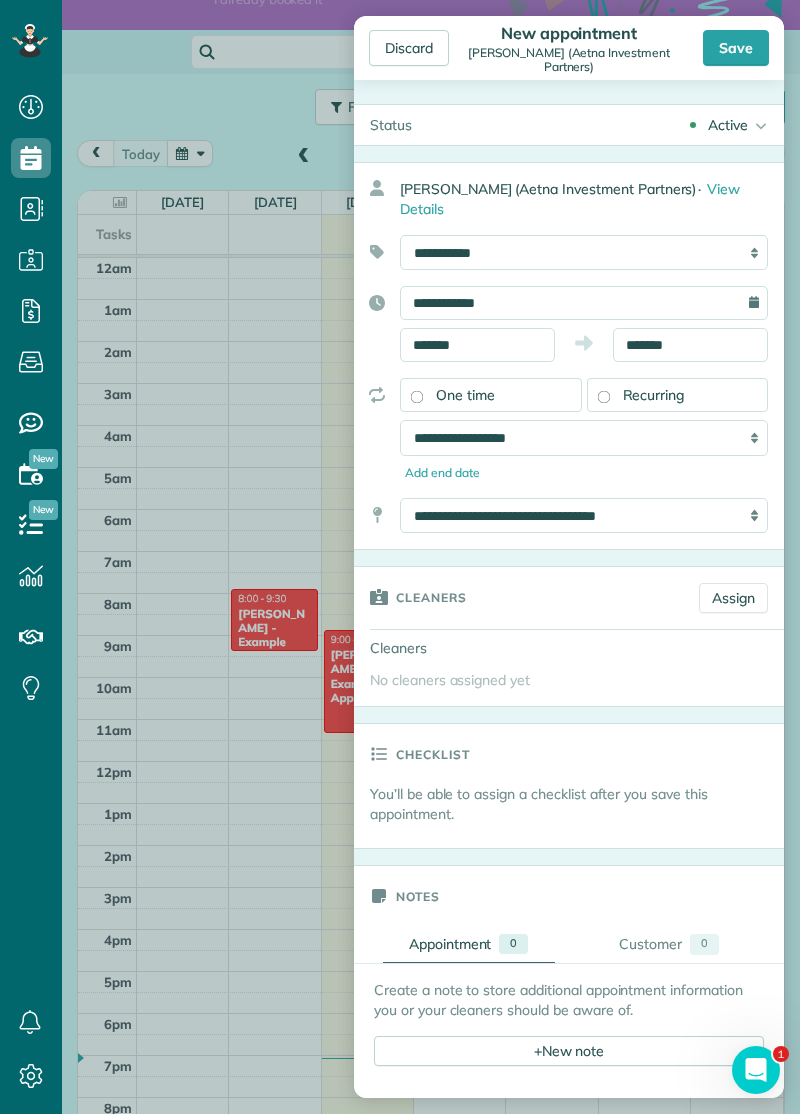 click on "**********" at bounding box center [584, 437] 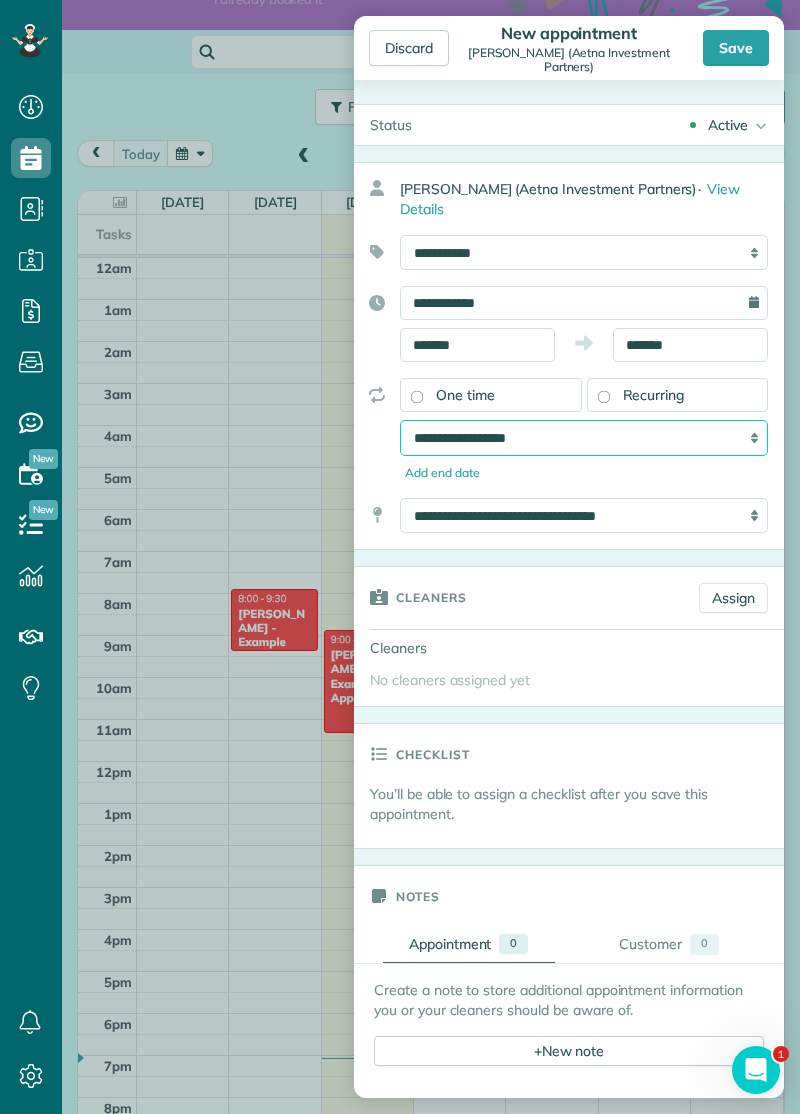 click on "**********" at bounding box center [584, 437] 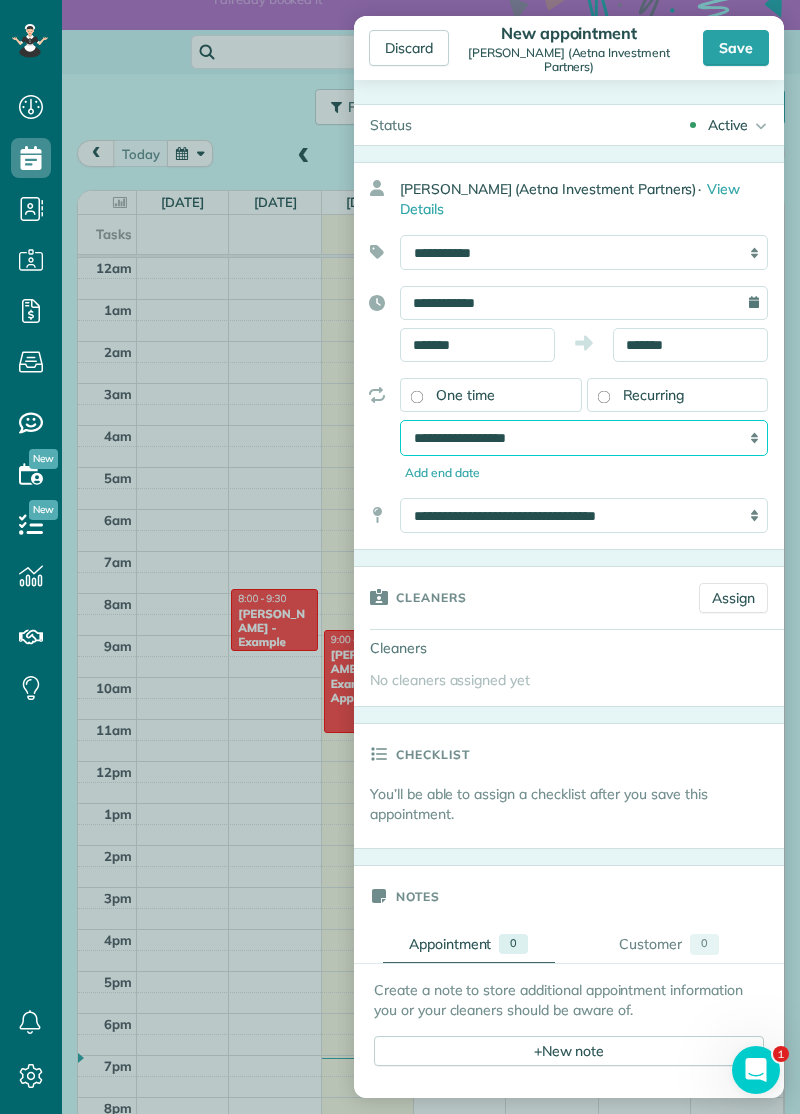 select on "**********" 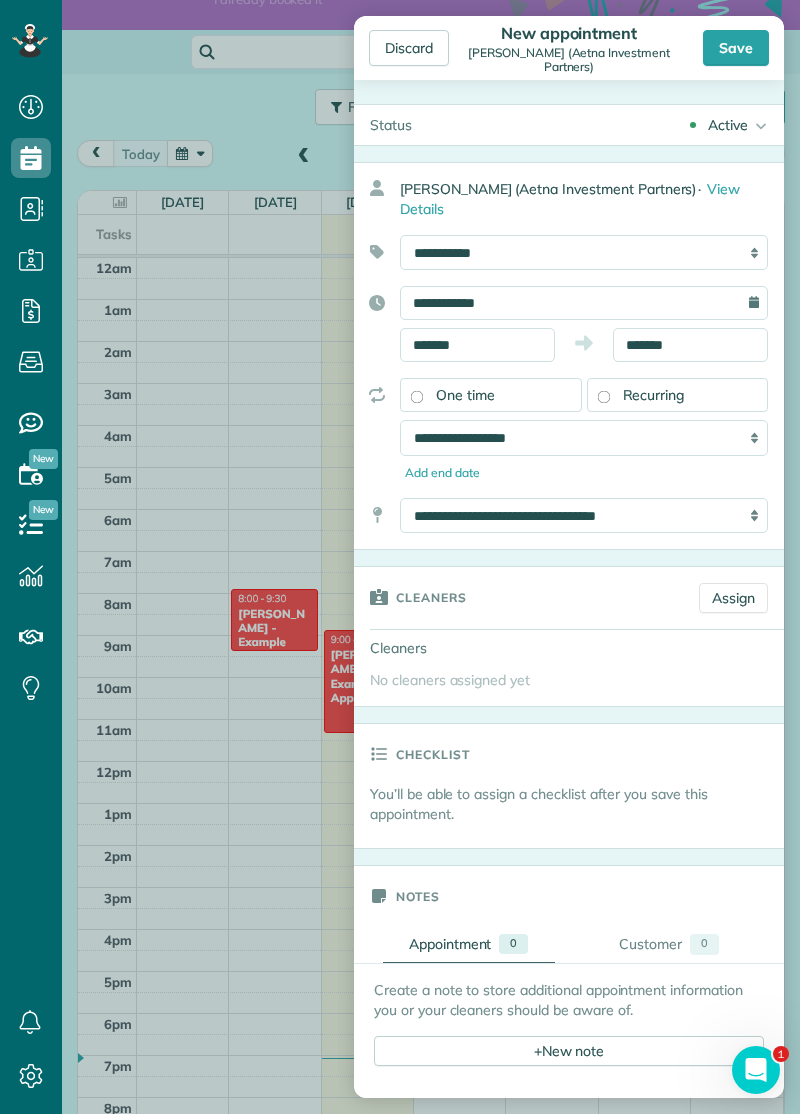 click on "Save" at bounding box center [736, 48] 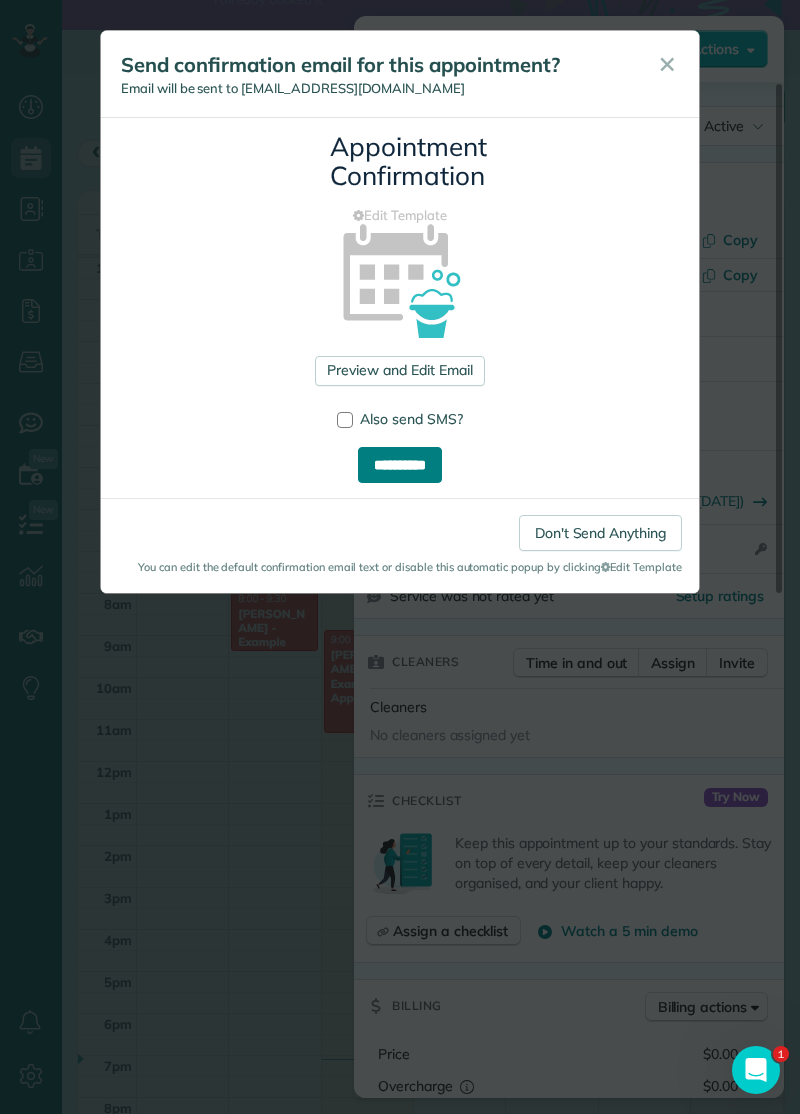 click on "**********" at bounding box center (400, 465) 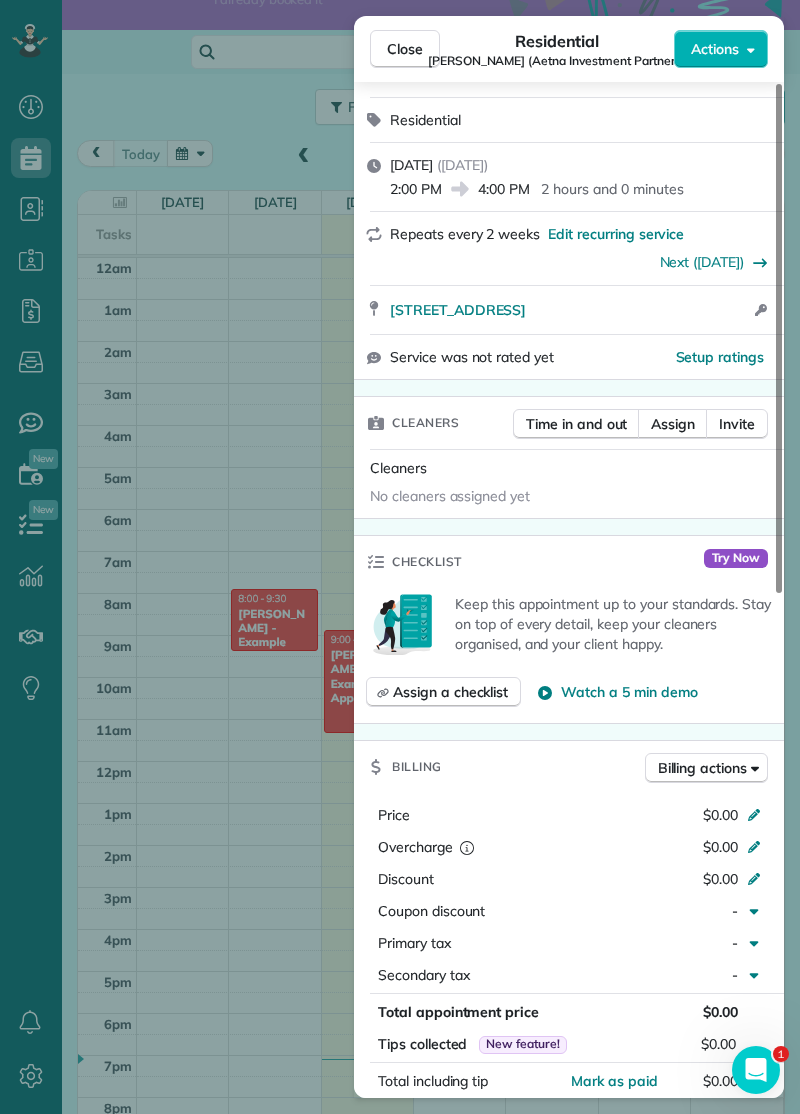 scroll, scrollTop: 244, scrollLeft: 0, axis: vertical 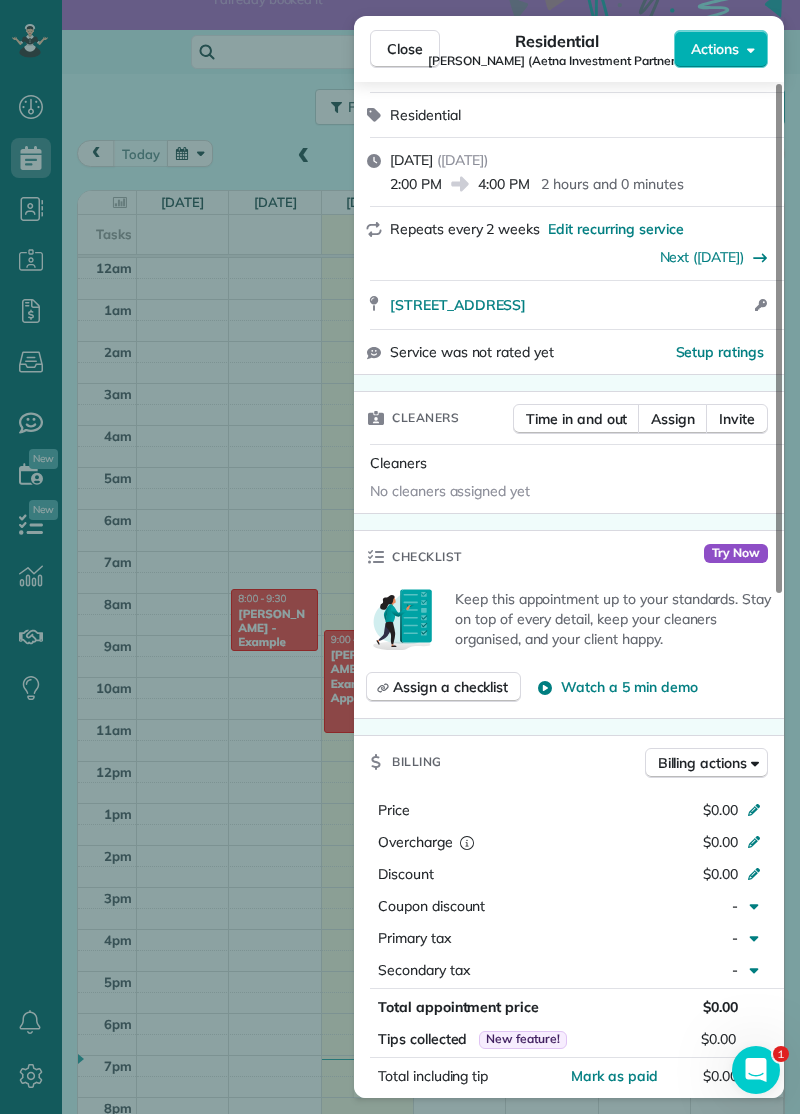 click 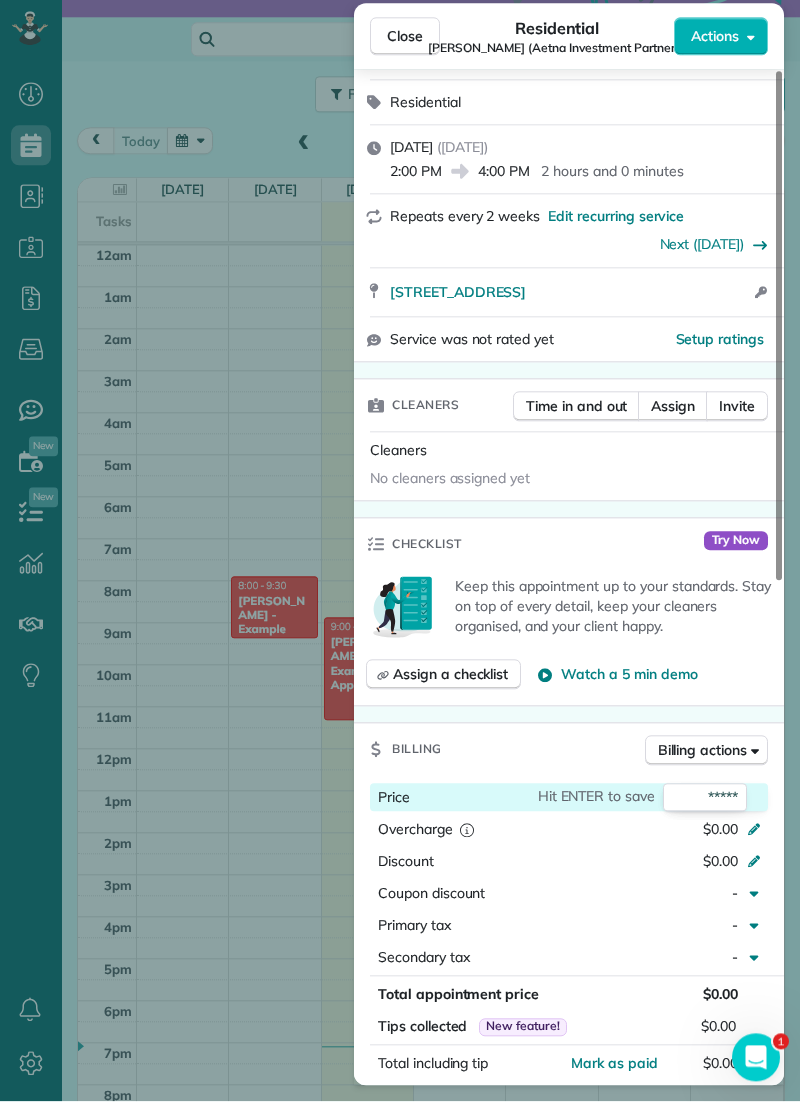 scroll, scrollTop: 46, scrollLeft: 0, axis: vertical 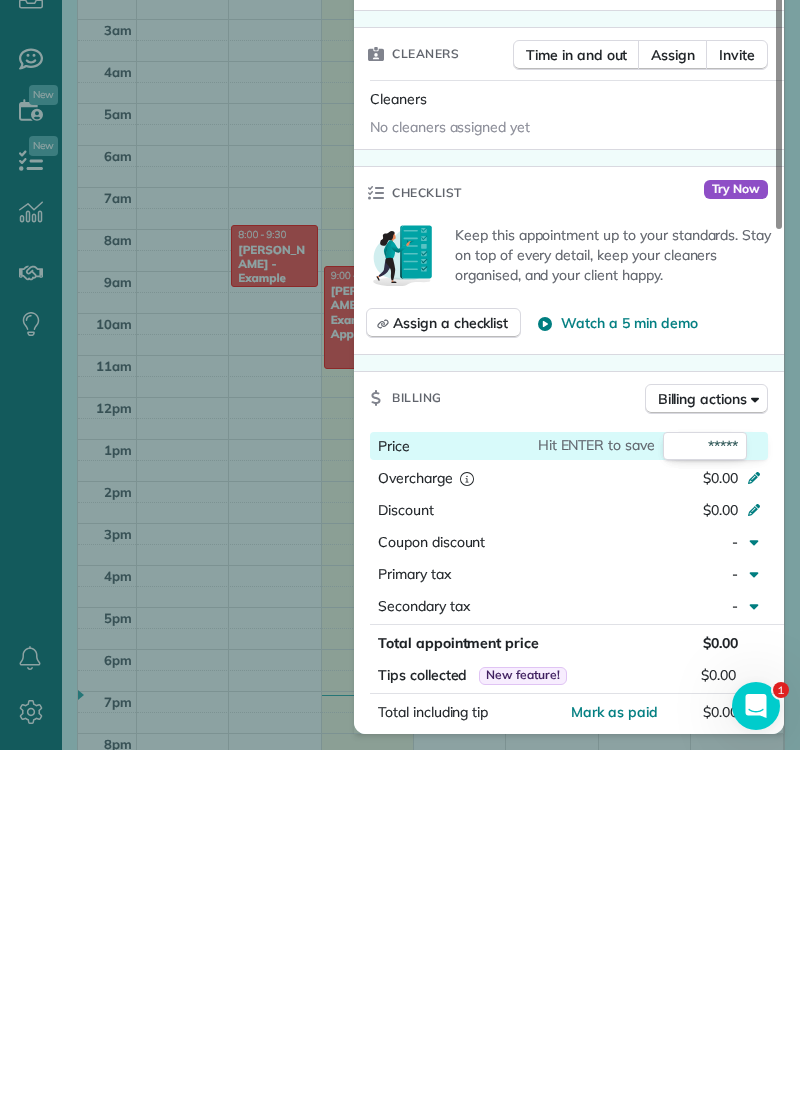 type on "******" 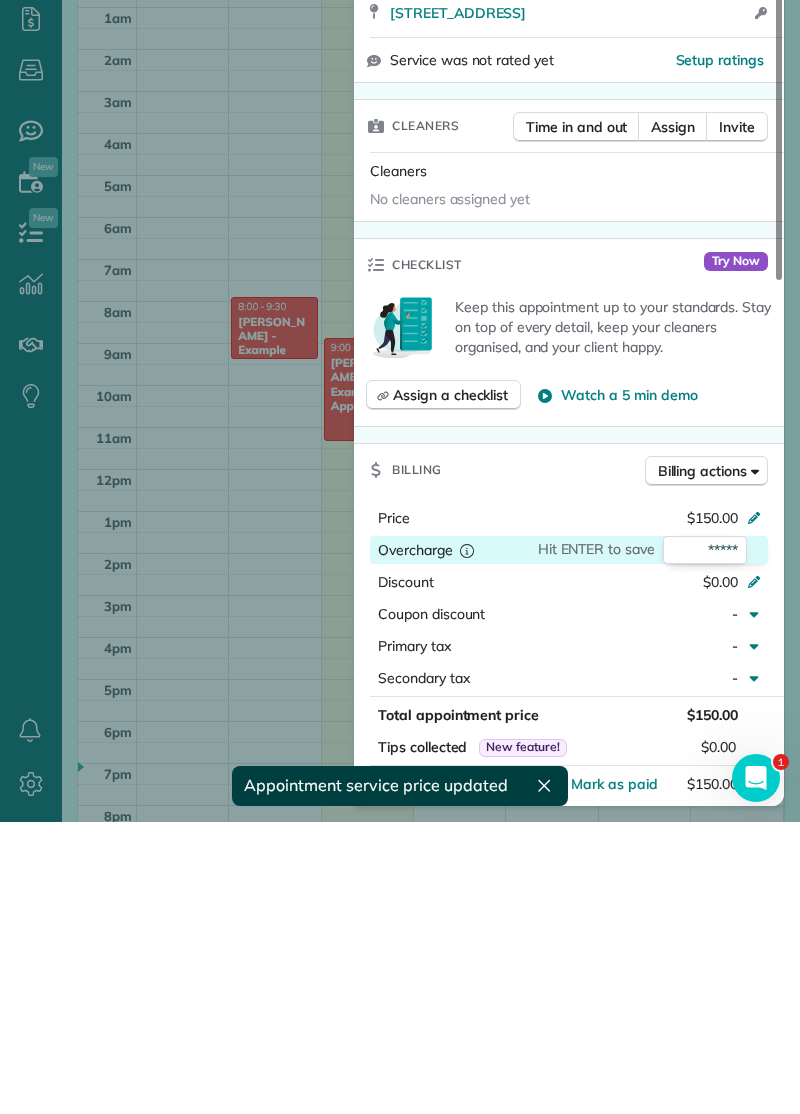 scroll, scrollTop: 94, scrollLeft: 0, axis: vertical 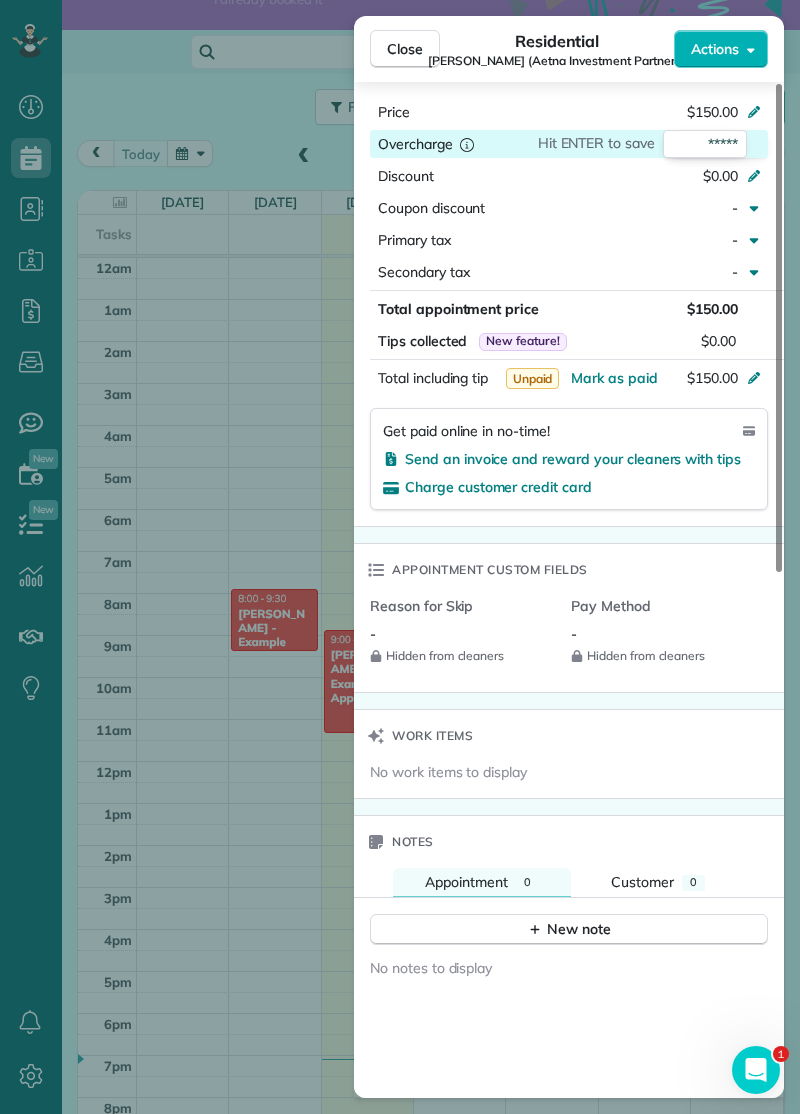 click on "Close" at bounding box center [405, 49] 